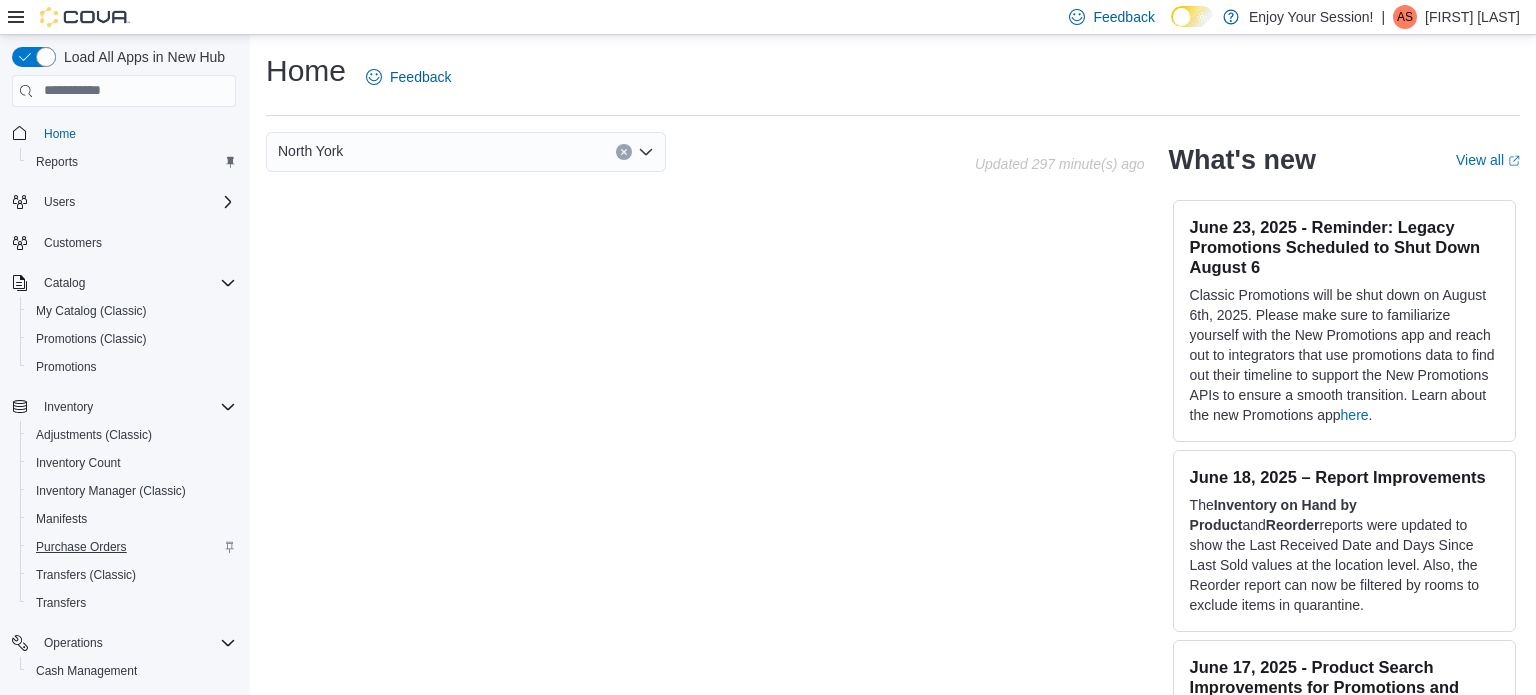 scroll, scrollTop: 0, scrollLeft: 0, axis: both 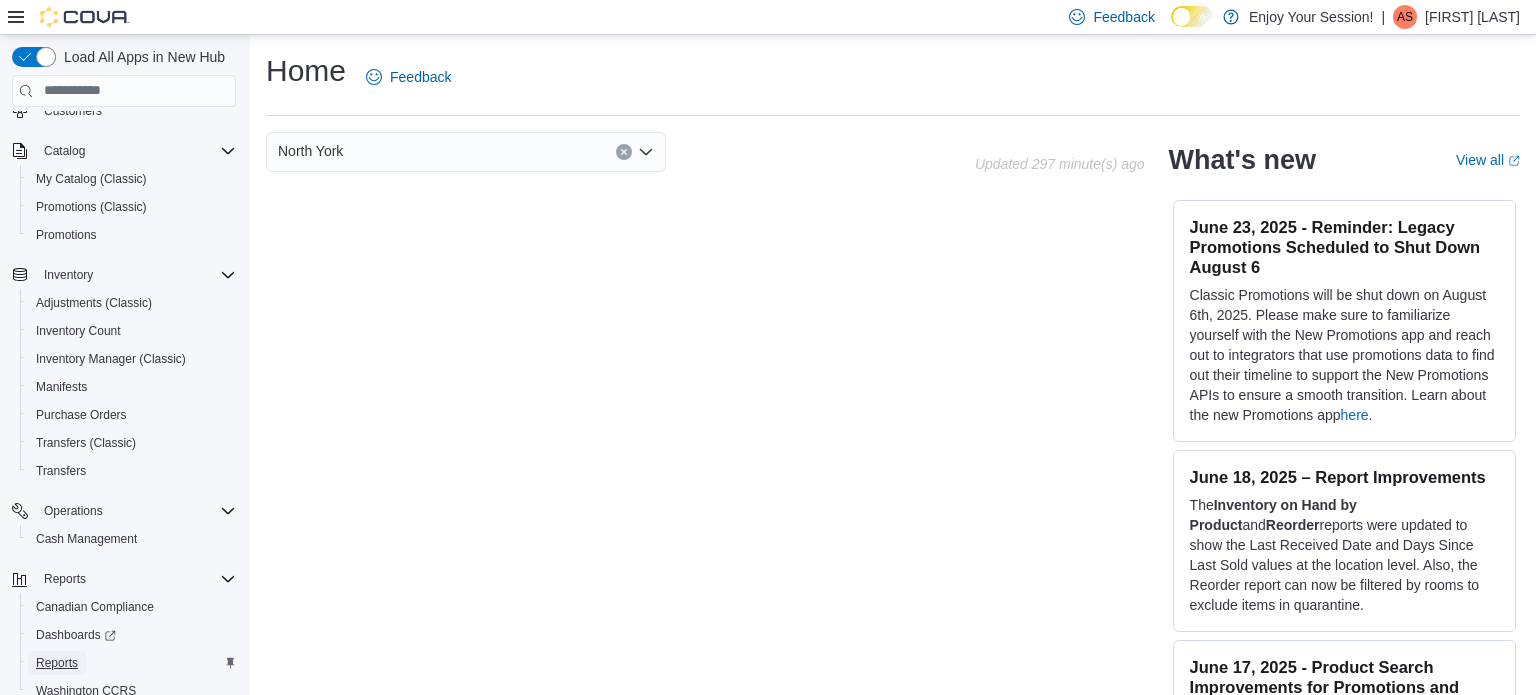 click on "Reports" at bounding box center (57, 663) 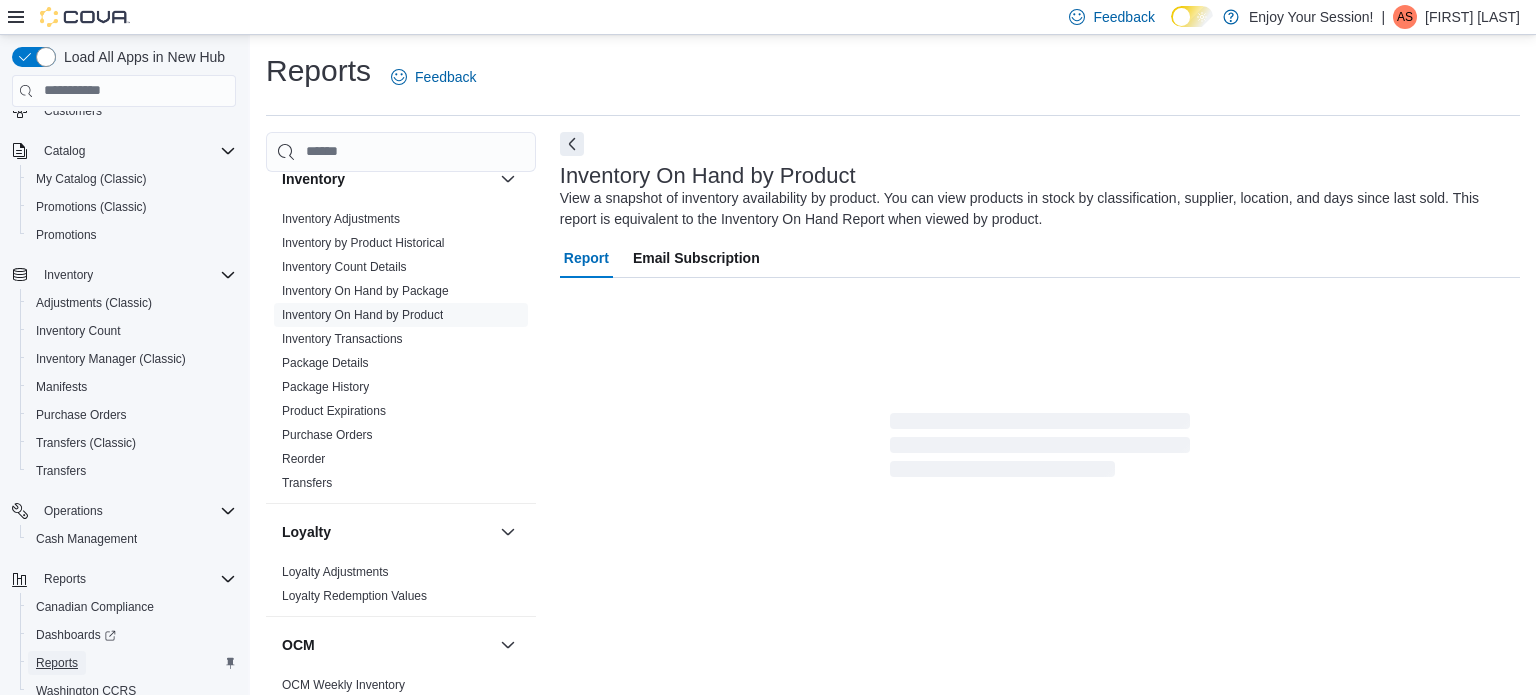 scroll, scrollTop: 352, scrollLeft: 0, axis: vertical 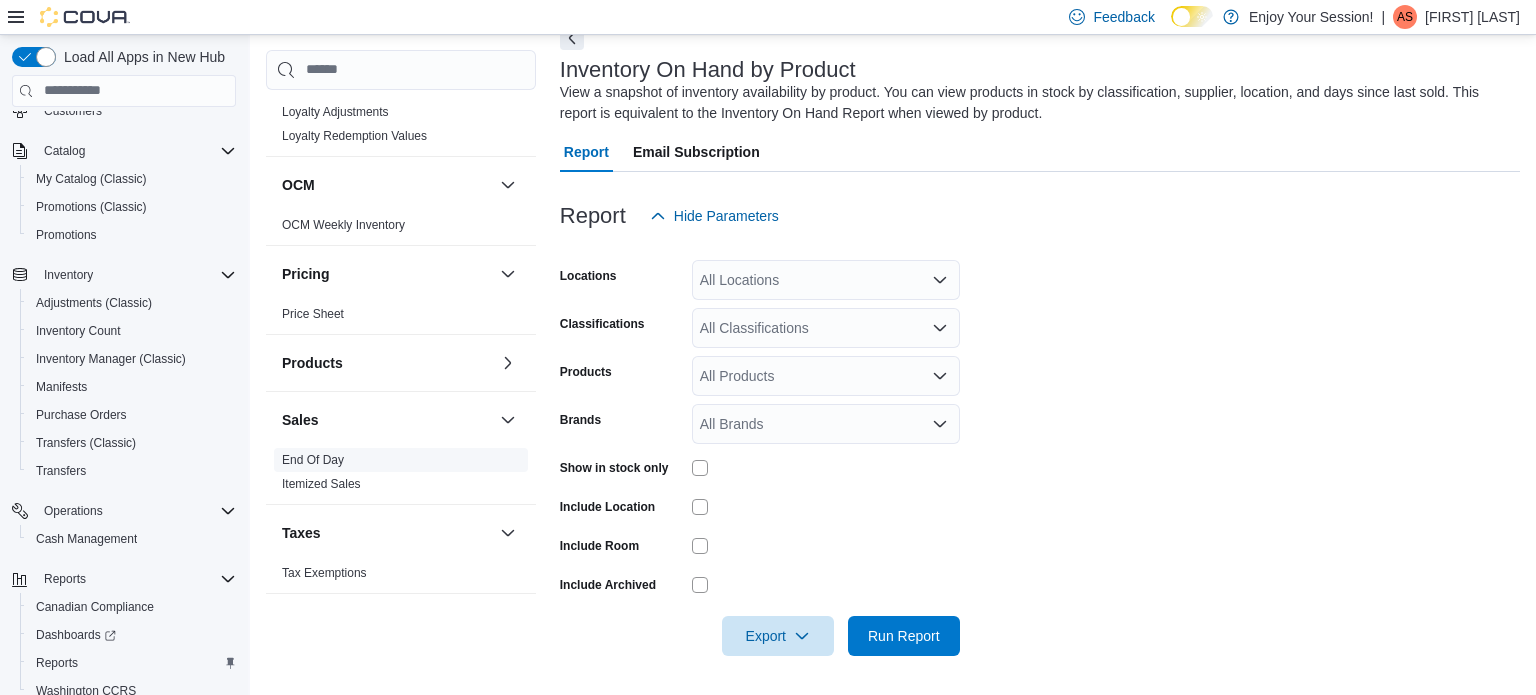 click on "End Of Day" at bounding box center (313, 460) 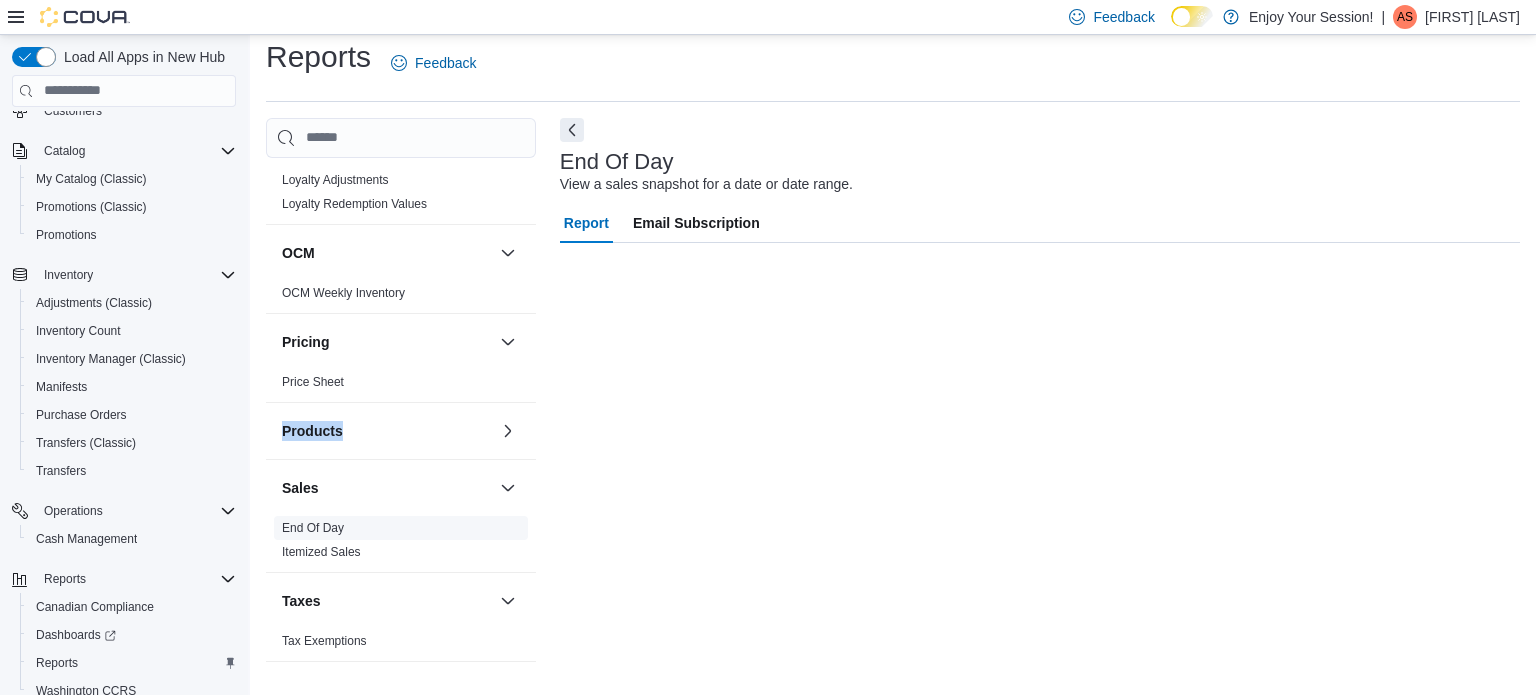 scroll, scrollTop: 13, scrollLeft: 0, axis: vertical 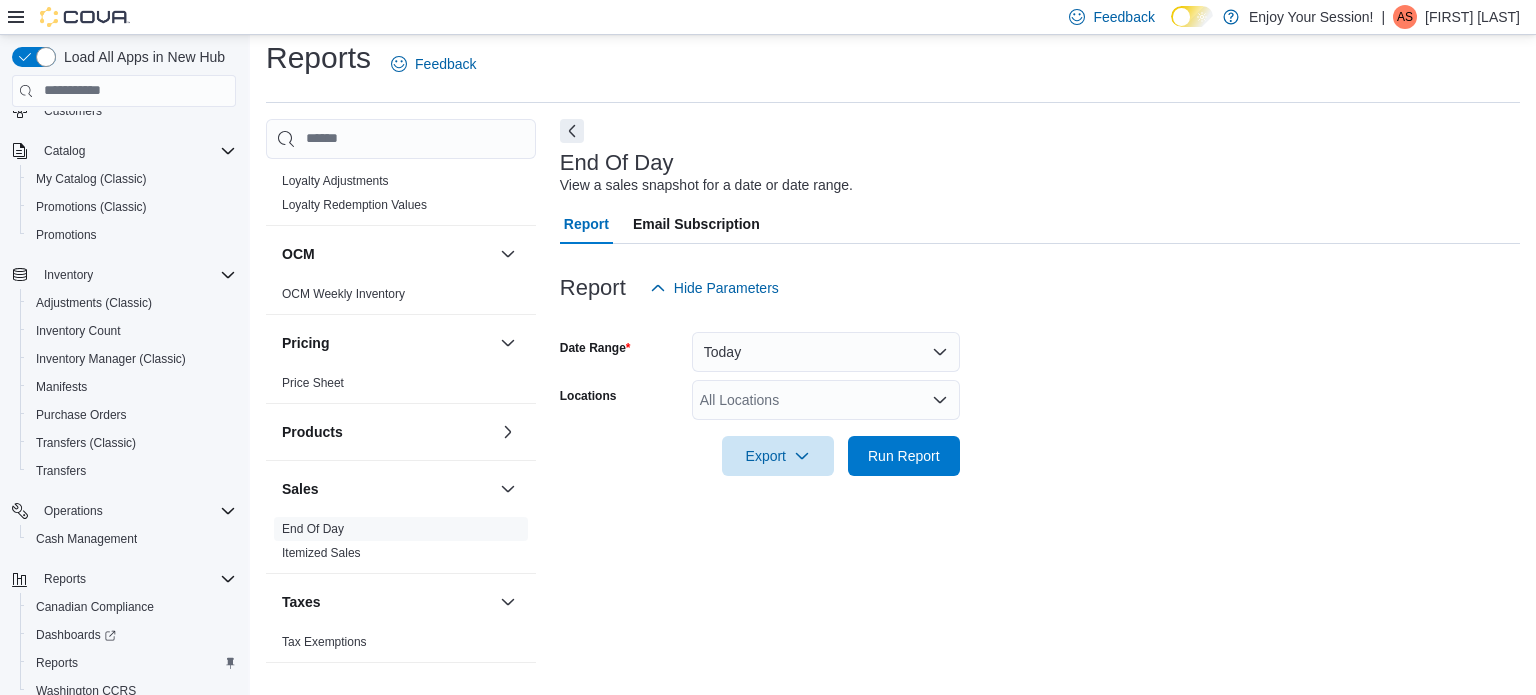 click on "All Locations" at bounding box center [826, 400] 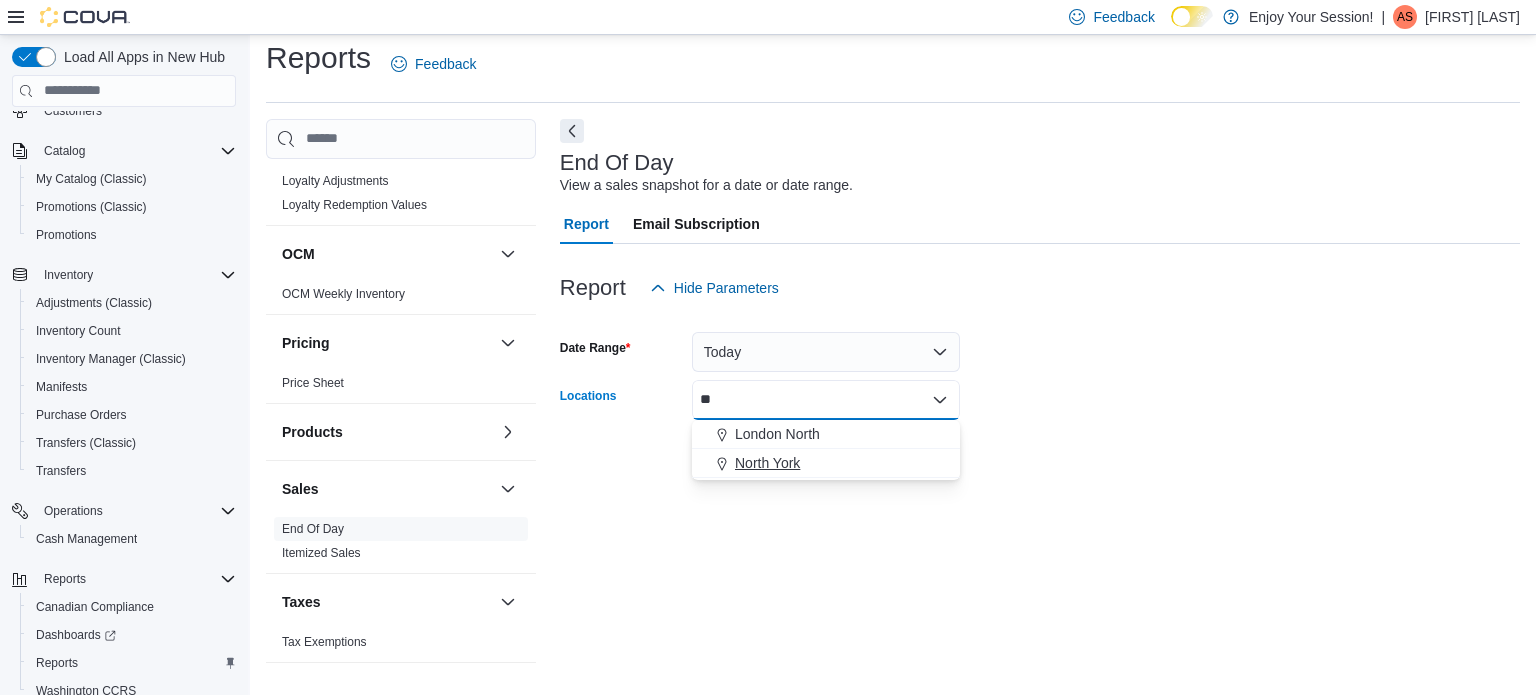 type on "**" 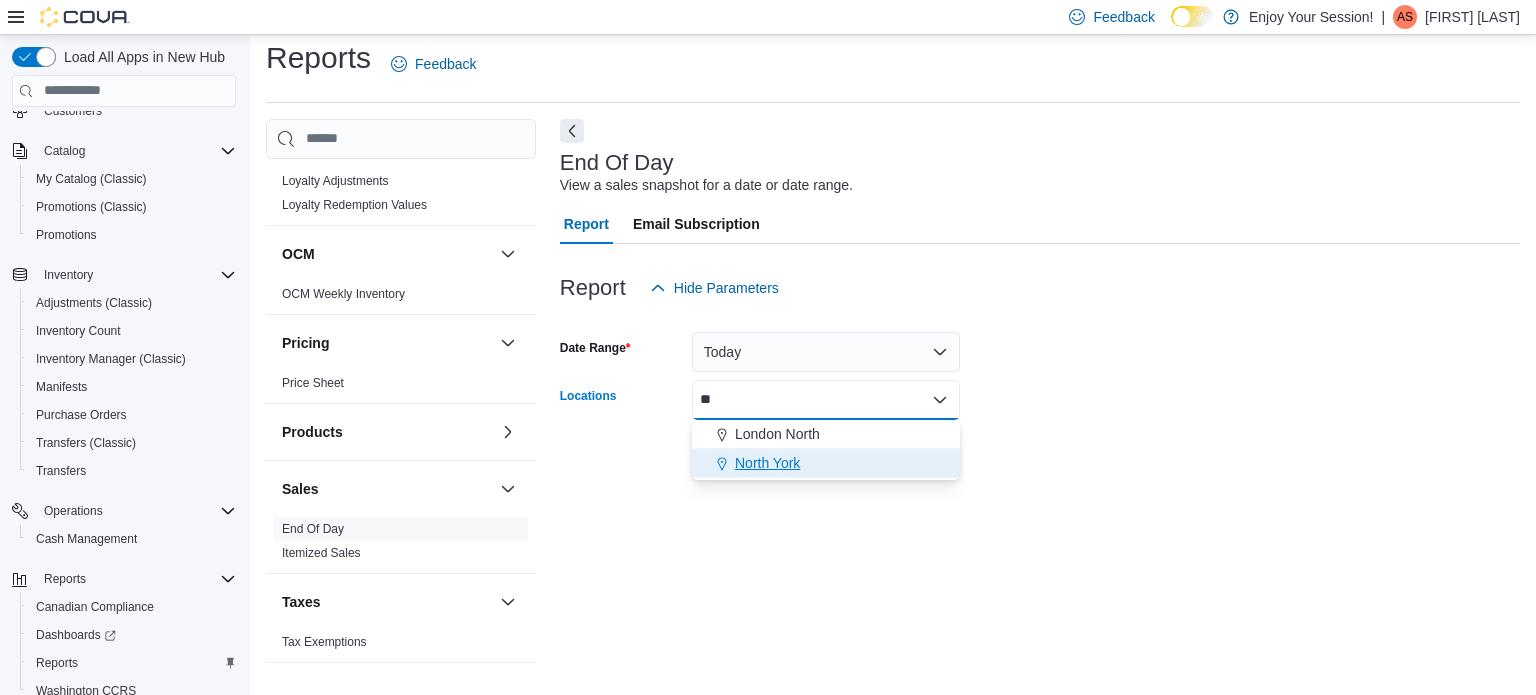 click on "North York" at bounding box center [767, 463] 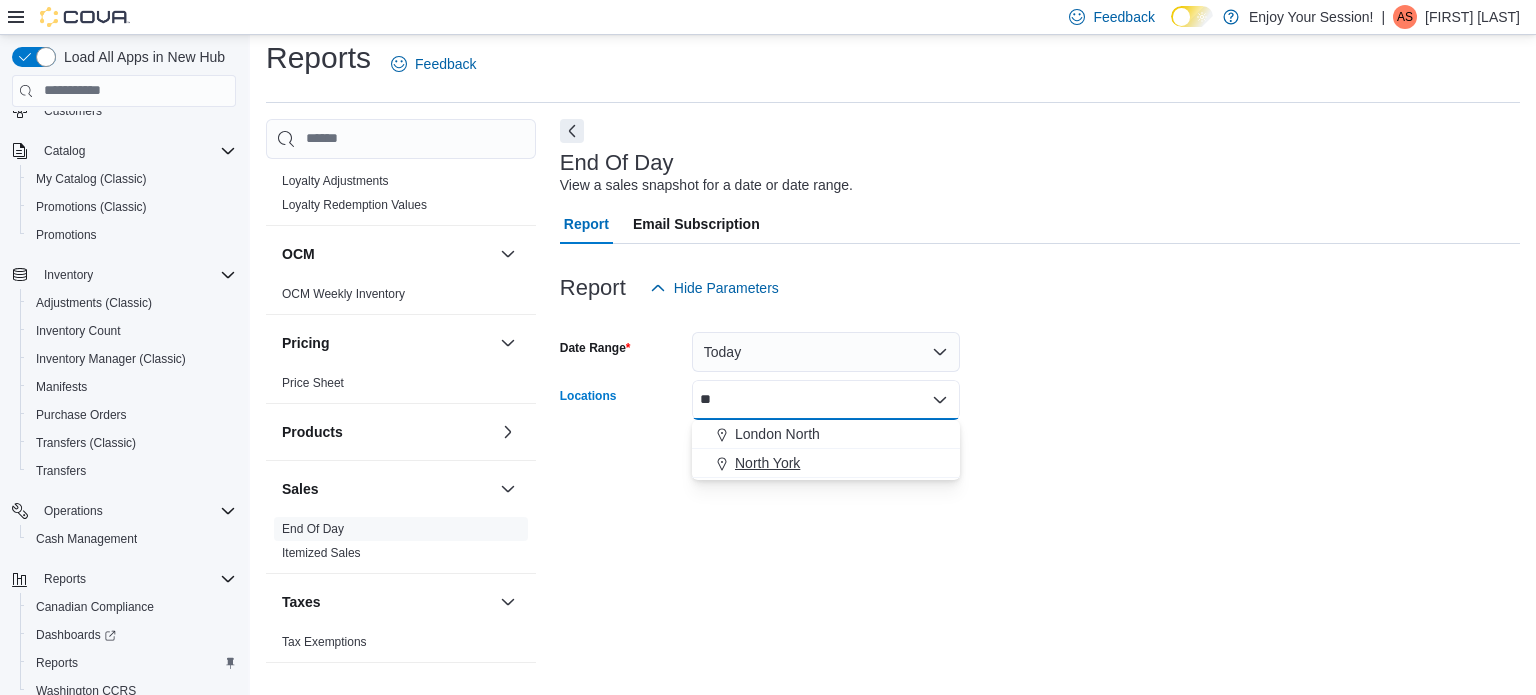 type 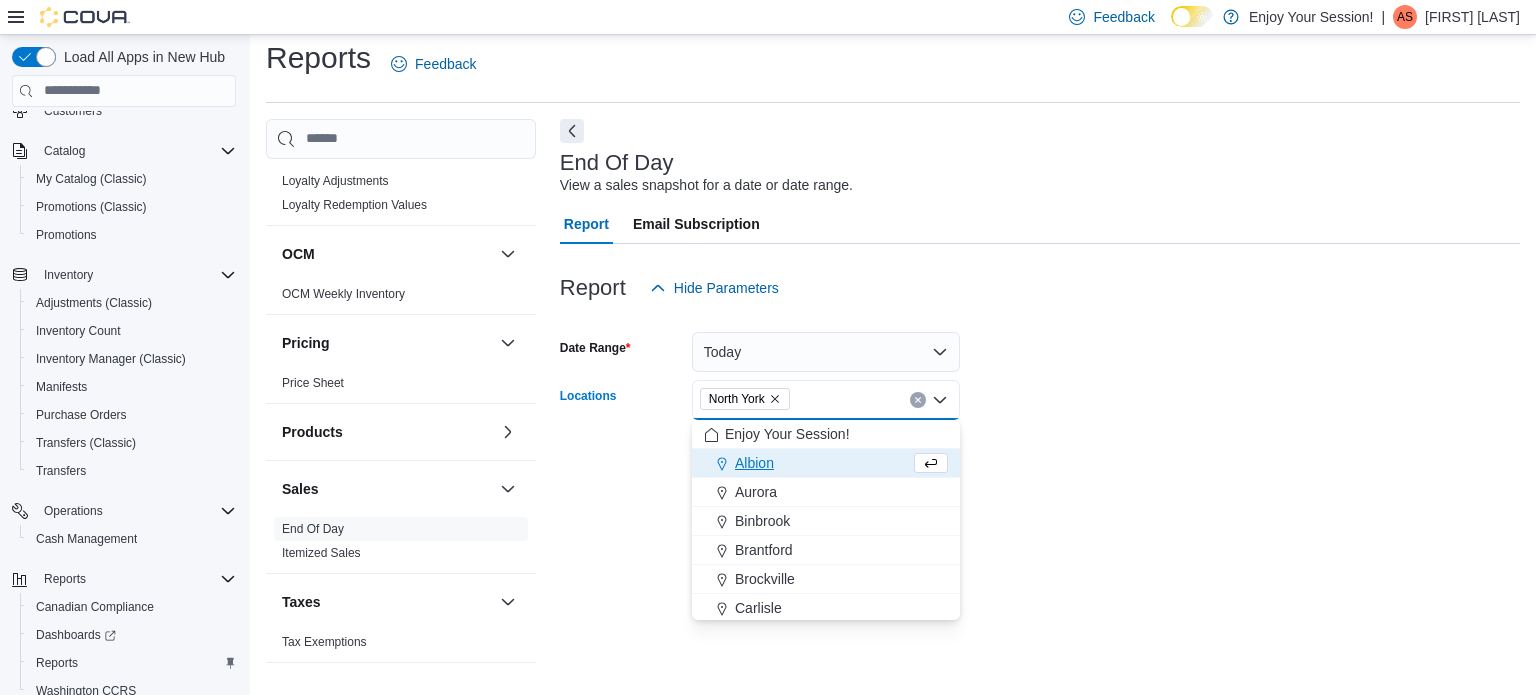 click on "Date Range Today Locations North York Combo box. Selected. North York. Press Backspace to delete North York. Combo box input. All Locations. Type some text or, to display a list of choices, press Down Arrow. To exit the list of choices, press Escape. Export  Run Report" at bounding box center [1040, 392] 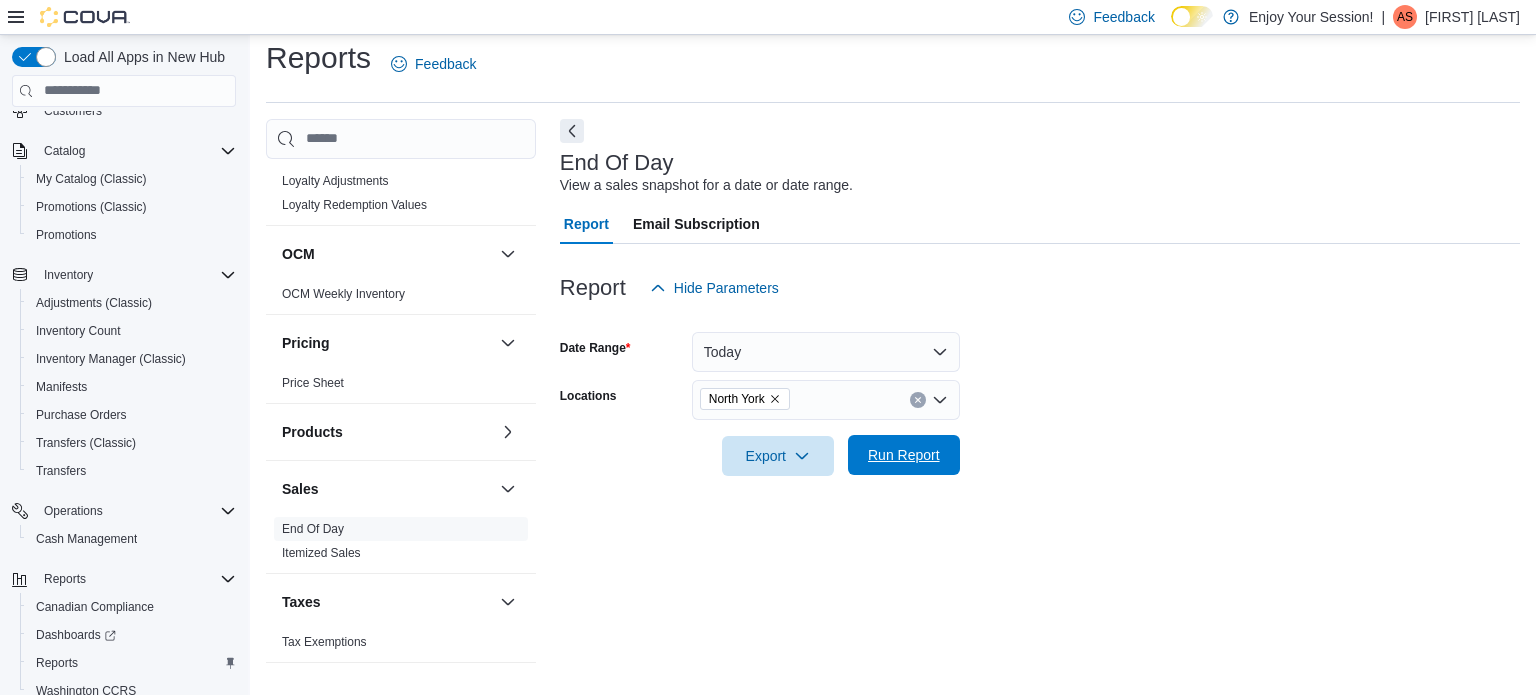 click on "Run Report" at bounding box center (904, 455) 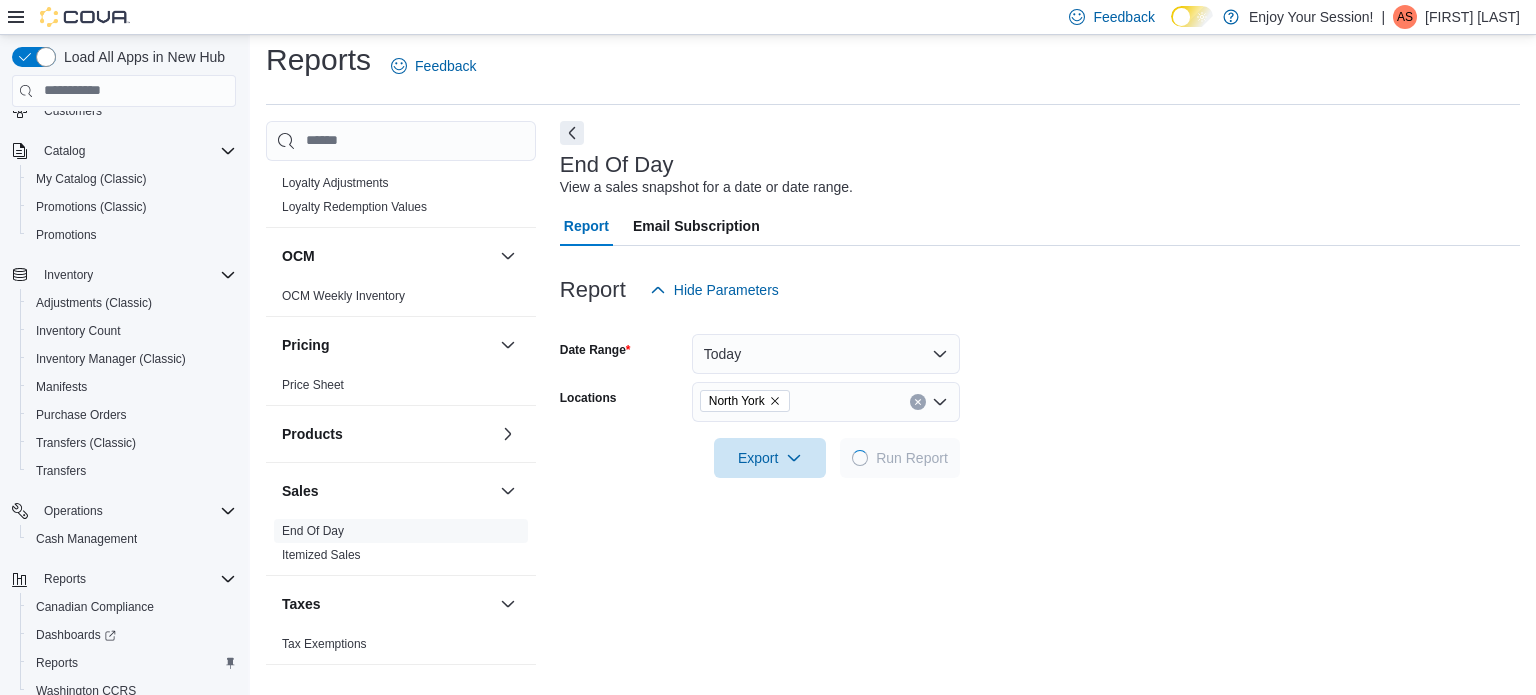 scroll, scrollTop: 13, scrollLeft: 0, axis: vertical 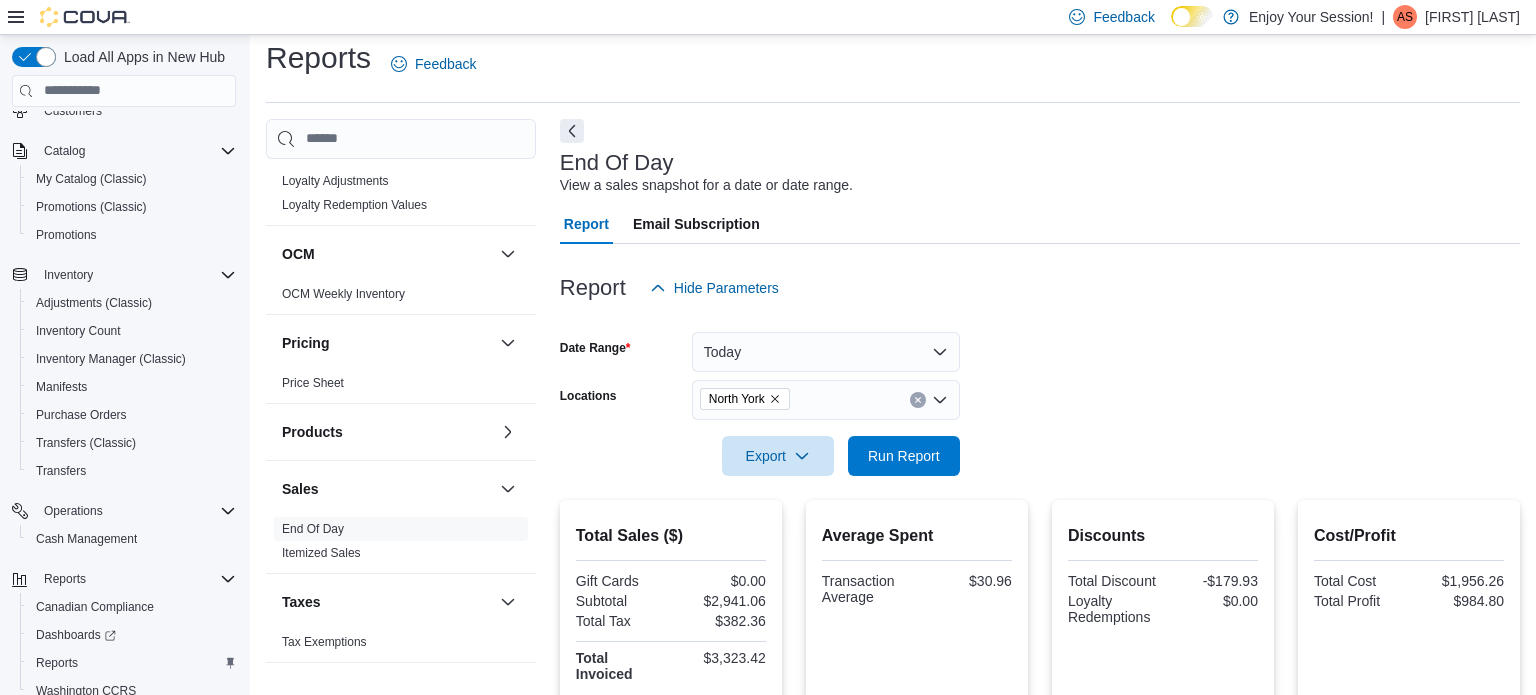 click on "End Of Day    View a sales snapshot for a date or date range. Report Email Subscription Report Hide Parameters   Date Range Today Locations North York Export  Run Report Total Sales ($) Gift Cards $0.00 Subtotal $2,941.06 Total Tax $382.36 Total Invoiced $3,323.42 Average Spent Transaction Average $30.96 Discounts Total Discount -$179.93 Loyalty Redemptions $0.00 Cost/Profit Total Cost $1,956.26 Total Profit $984.80 Payment Methods Cash $989.01 Debit - PE $1,317.23 Integrated Gift Card $134.06 Mastercard - PE $176.97 Online Payment $72.00 Visa - PE $634.15 Cashback $0.00 Taxes ON HST $382.36 Invoices Sold Invoices Sold 95 InvoicesRefunded 0 Net Sold 95 Products Sold Items Sold 183 Items Refunded 0 Net Sold 183 Employee Sales   This table contains 4 rows. Employee Total Invoiced Sales ($) Sales (#) Average Sale Refunds ($) Refunds (#) Average Refund Tips Employee Juan Camilo Total Invoiced $1,310.69 Sales ($) $1,159.89 Sales (#) 36 Average Sale $32.22 Refunds ($) $0.00 Refunds (#) 0 Average Refund $0.00 Tips 0" at bounding box center (1040, 741) 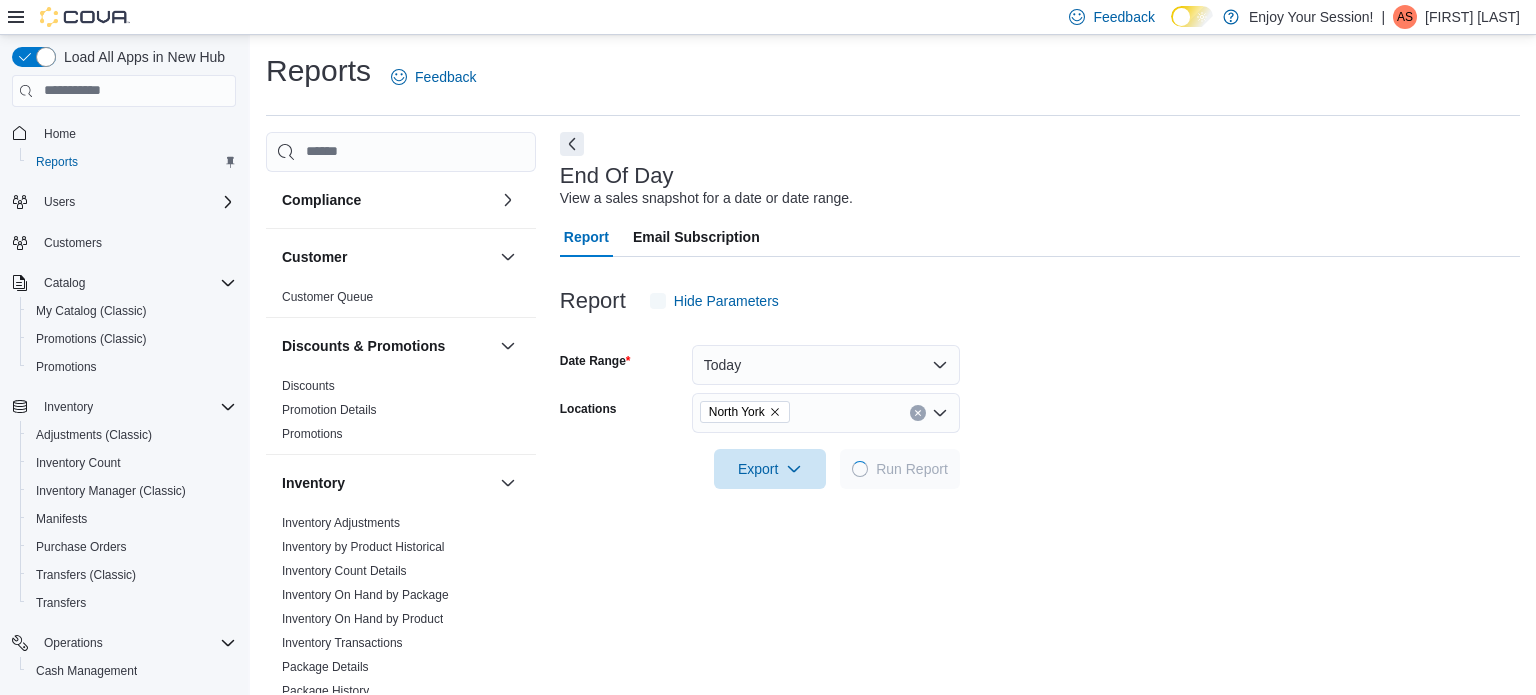 scroll, scrollTop: 13, scrollLeft: 0, axis: vertical 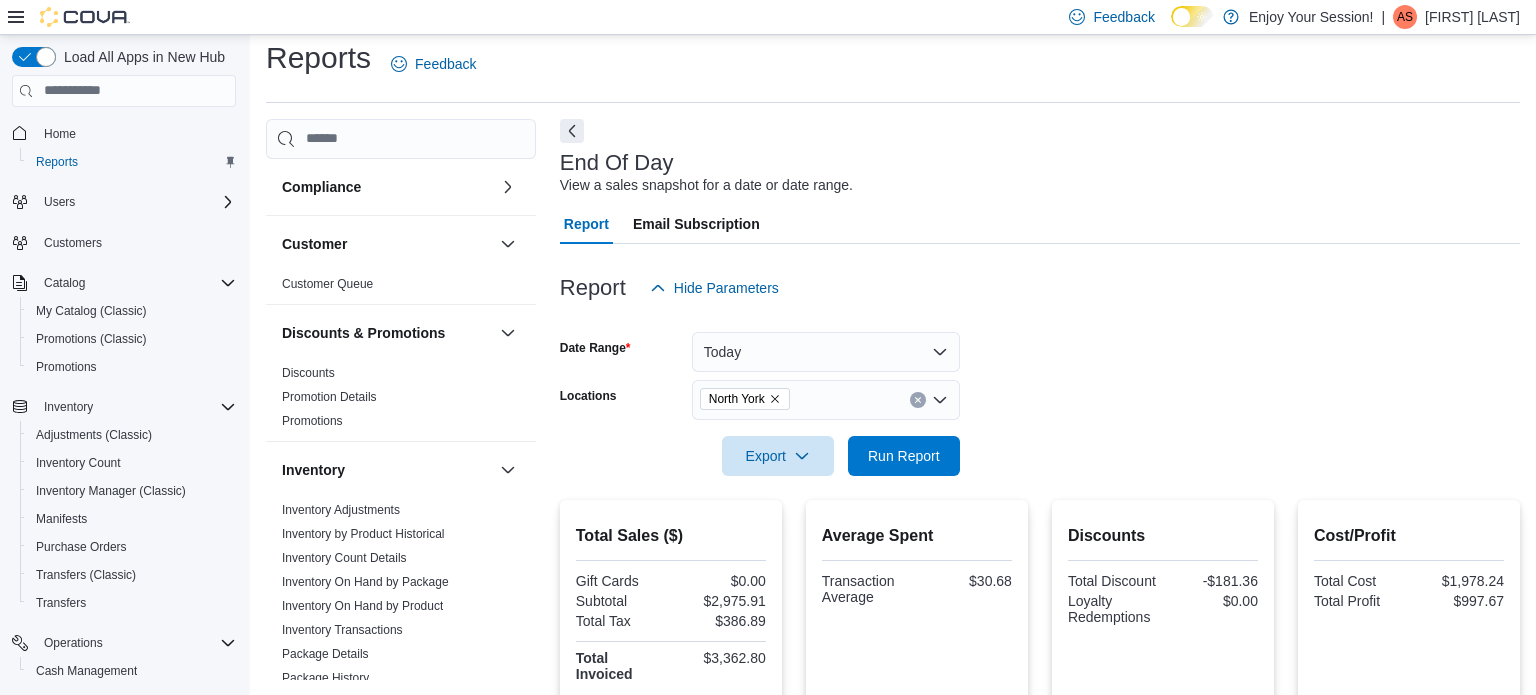 click on "Compliance" at bounding box center (401, 187) 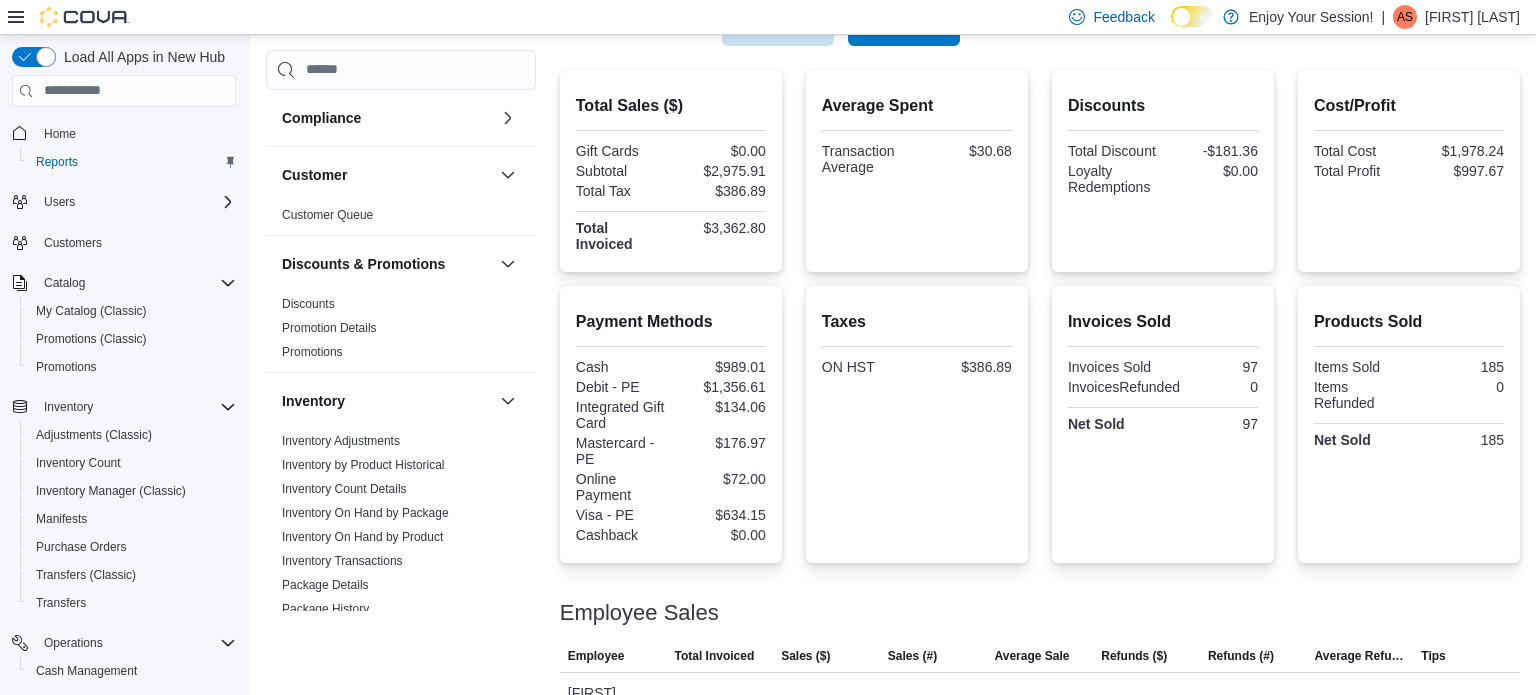scroll, scrollTop: 475, scrollLeft: 0, axis: vertical 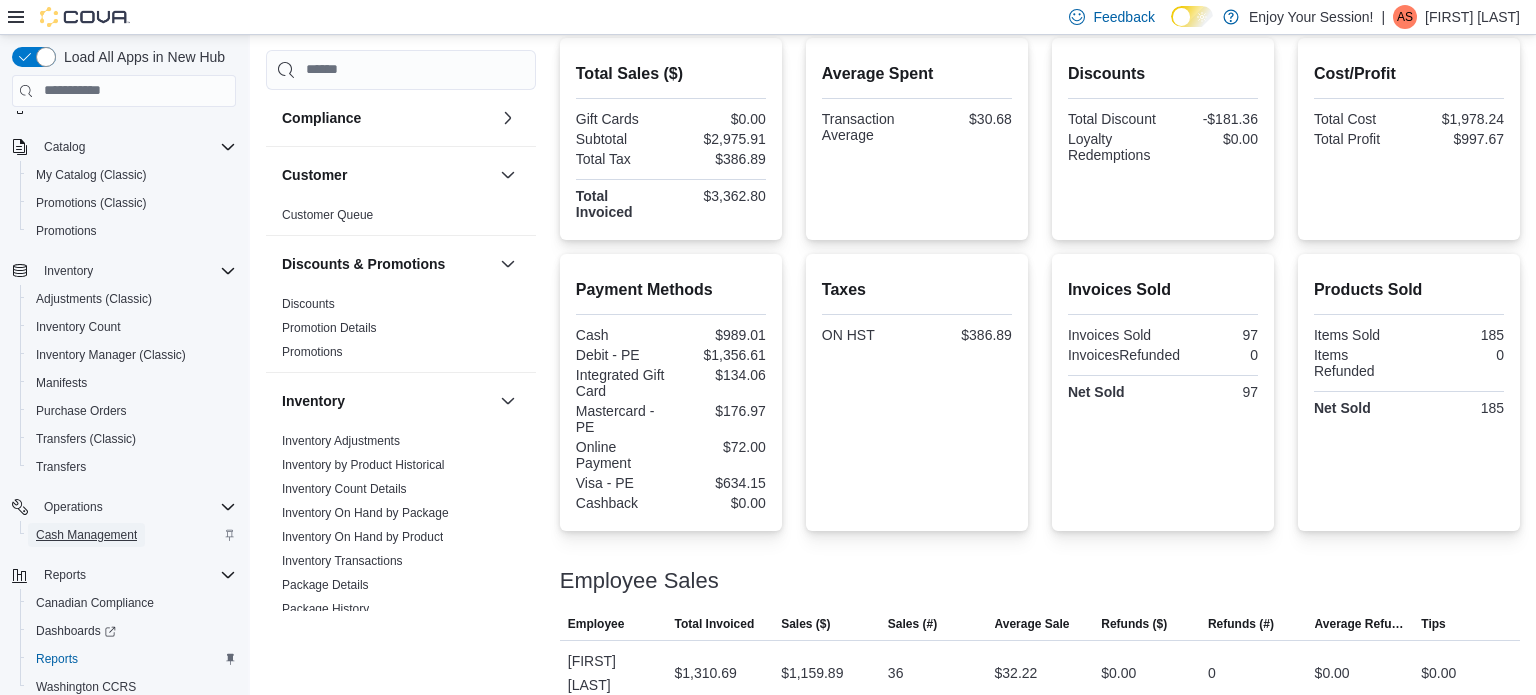 click on "Cash Management" at bounding box center (86, 535) 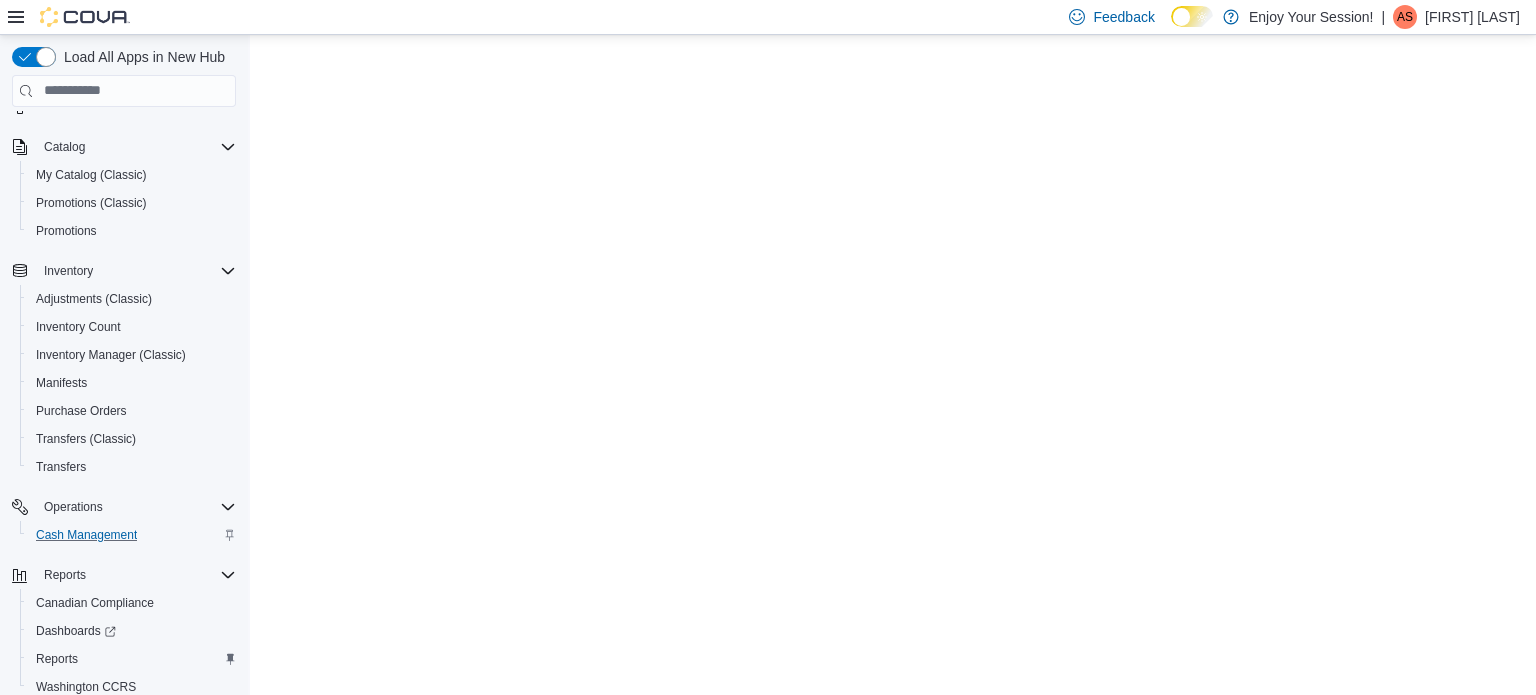 scroll, scrollTop: 0, scrollLeft: 0, axis: both 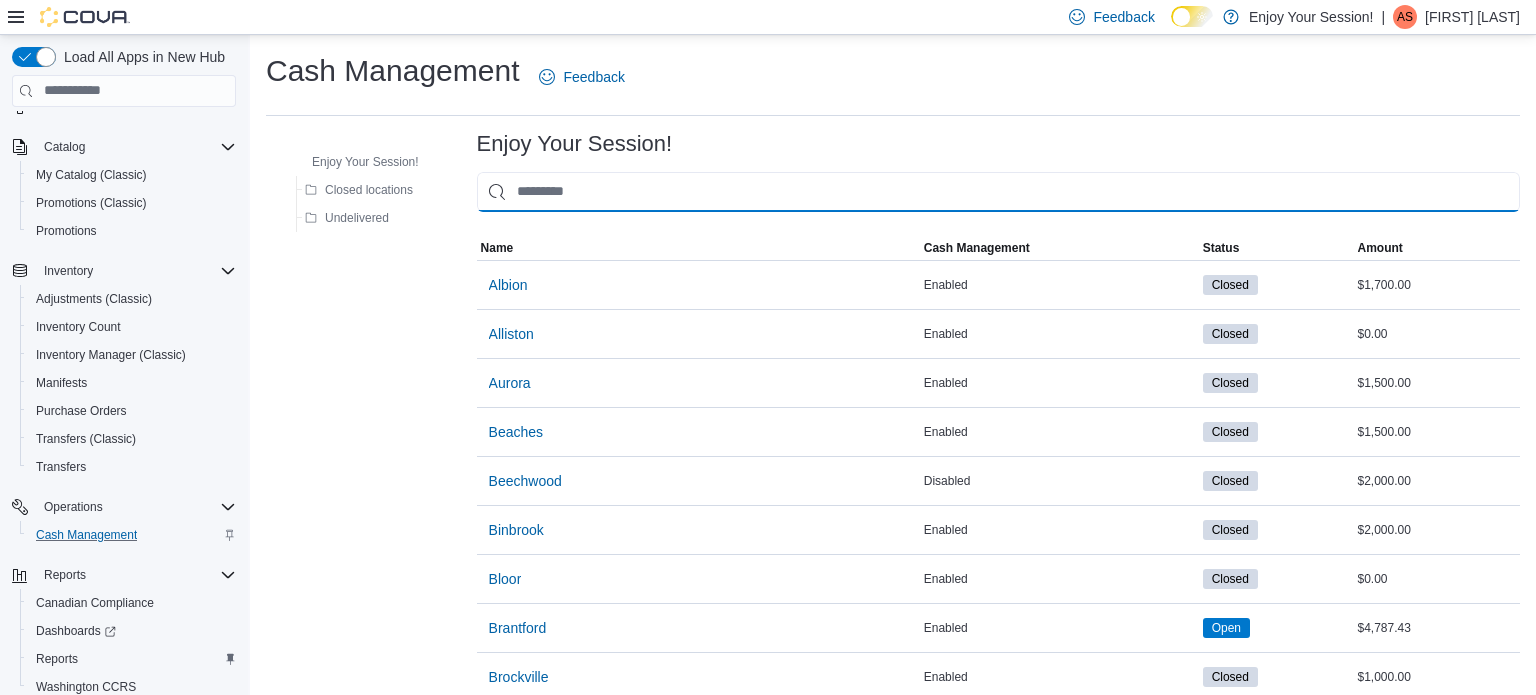 click at bounding box center (998, 192) 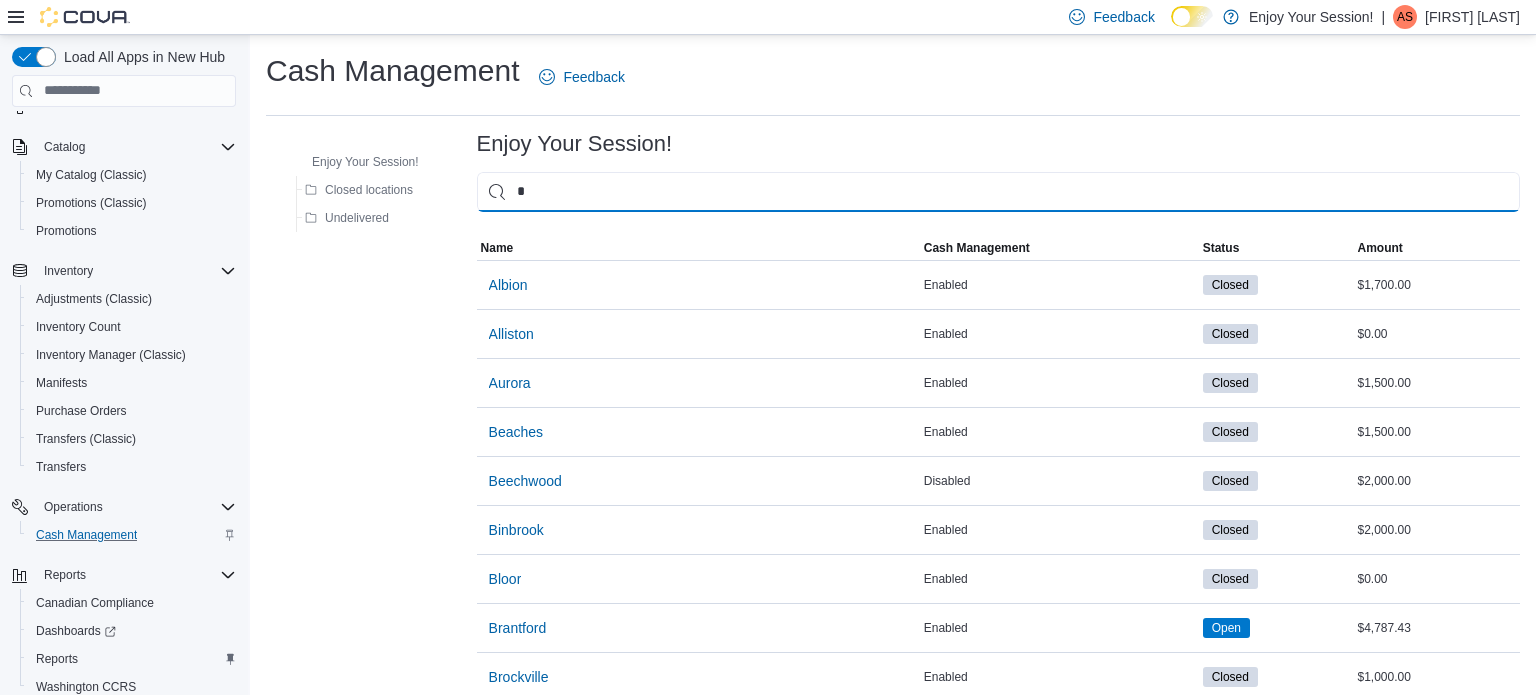 type on "**" 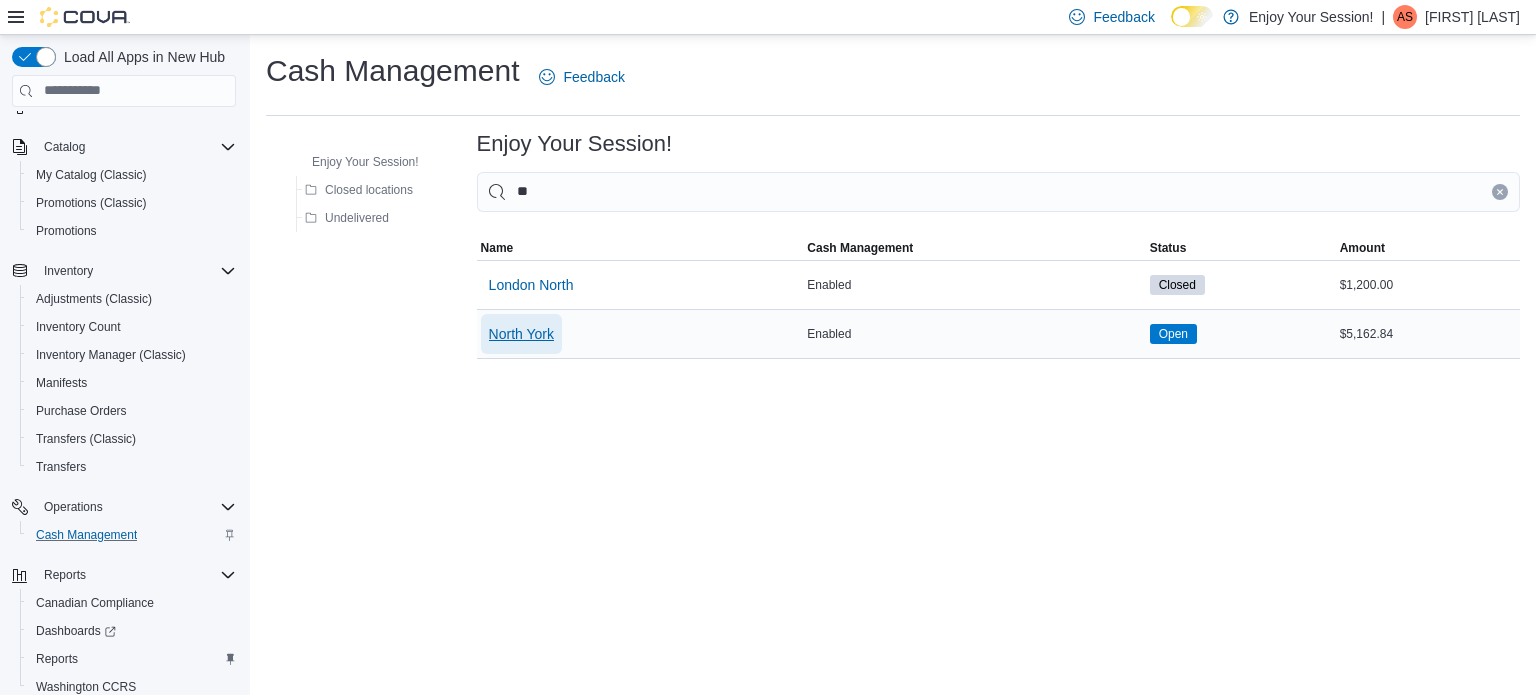 click on "North York" at bounding box center [521, 334] 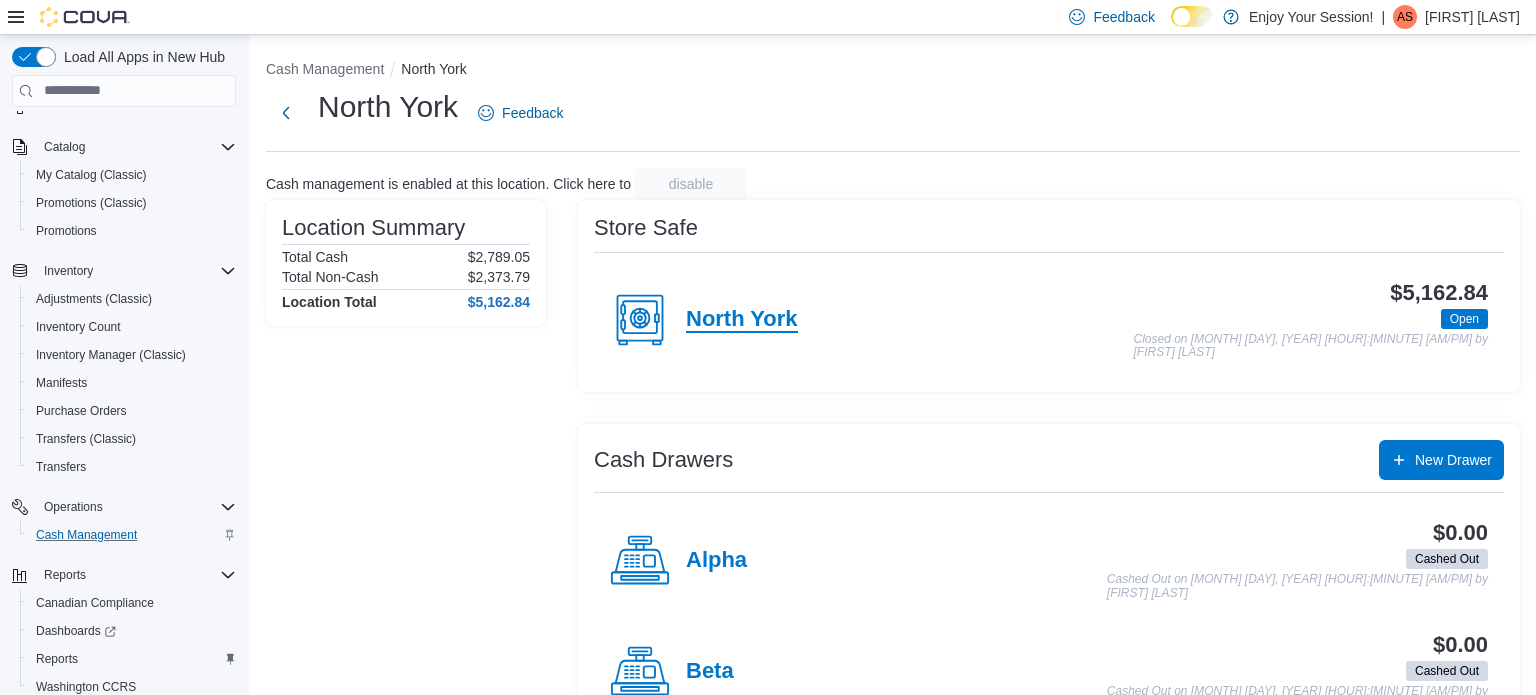 click on "North York" at bounding box center [742, 320] 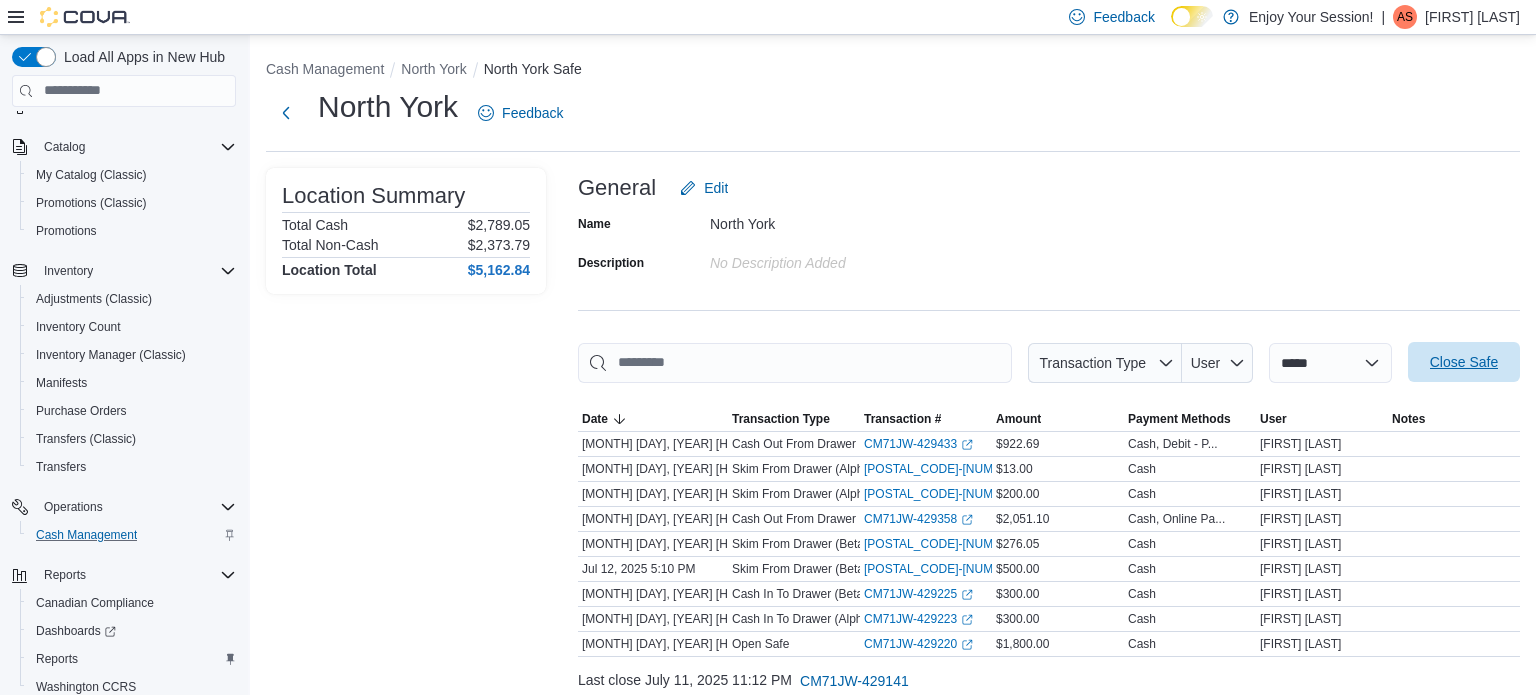 click on "Close Safe" at bounding box center (1464, 362) 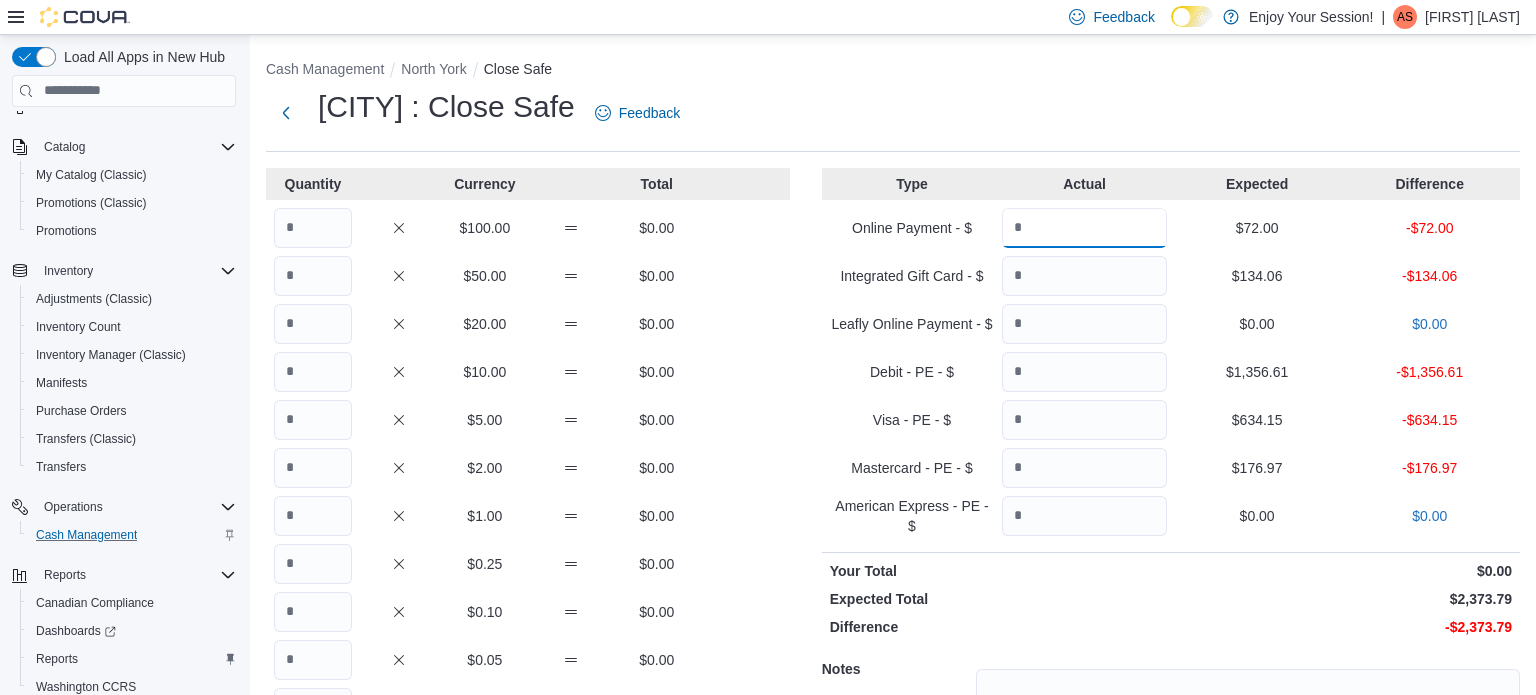click at bounding box center [1084, 228] 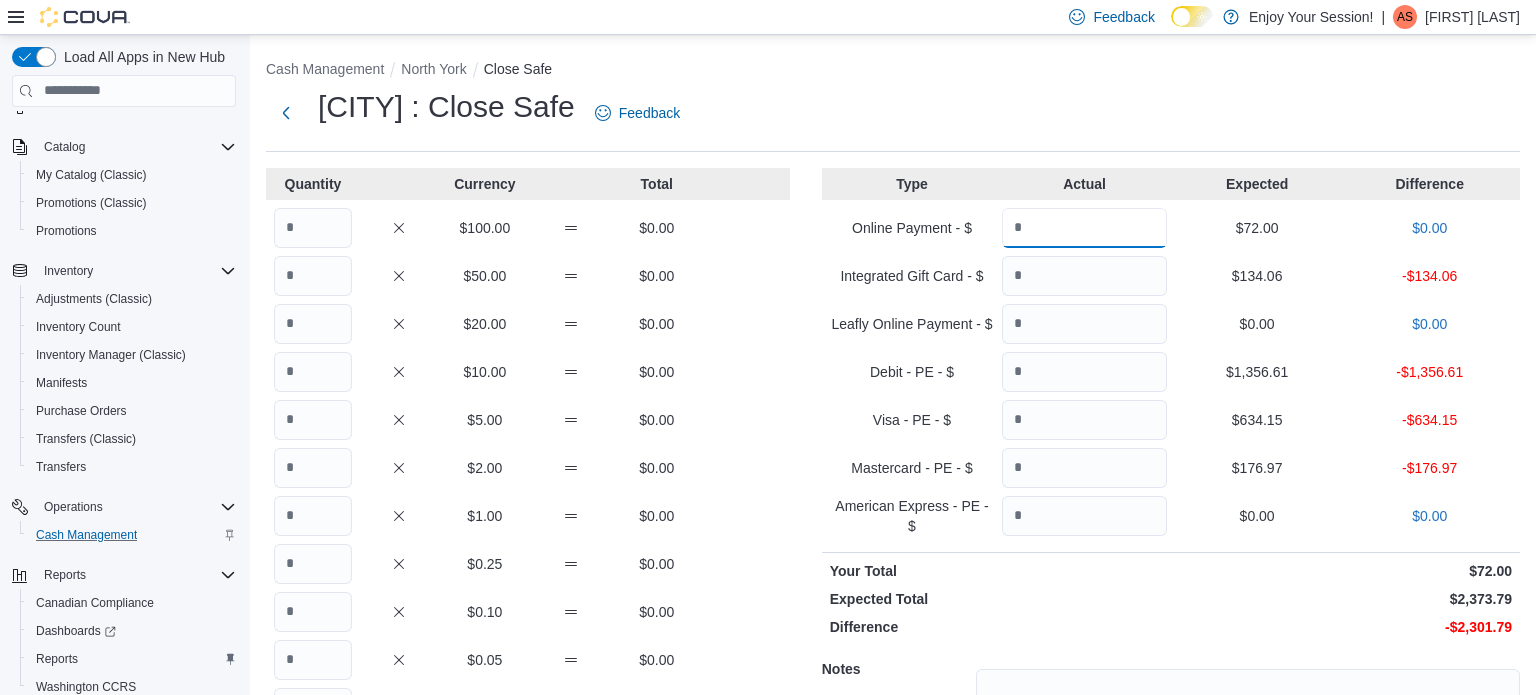 type on "**" 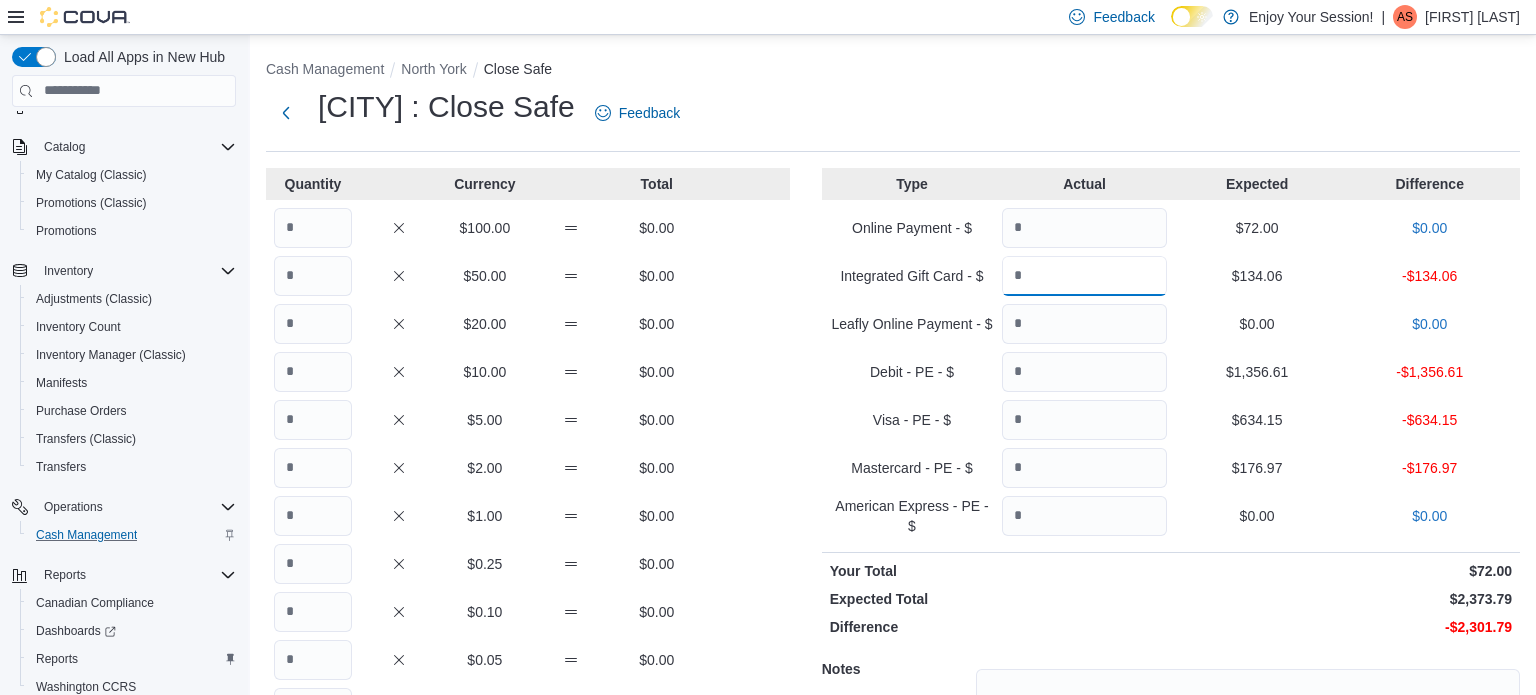 click at bounding box center (1084, 276) 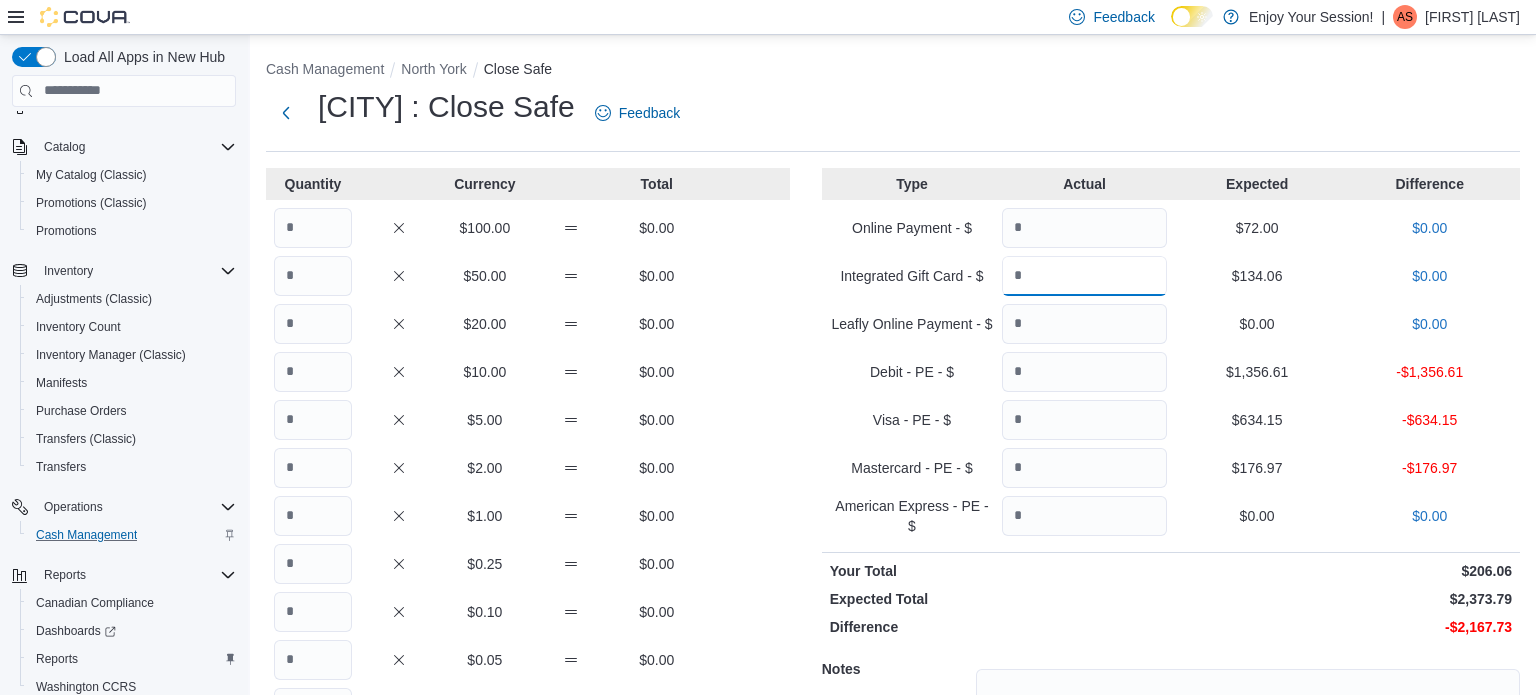 type on "******" 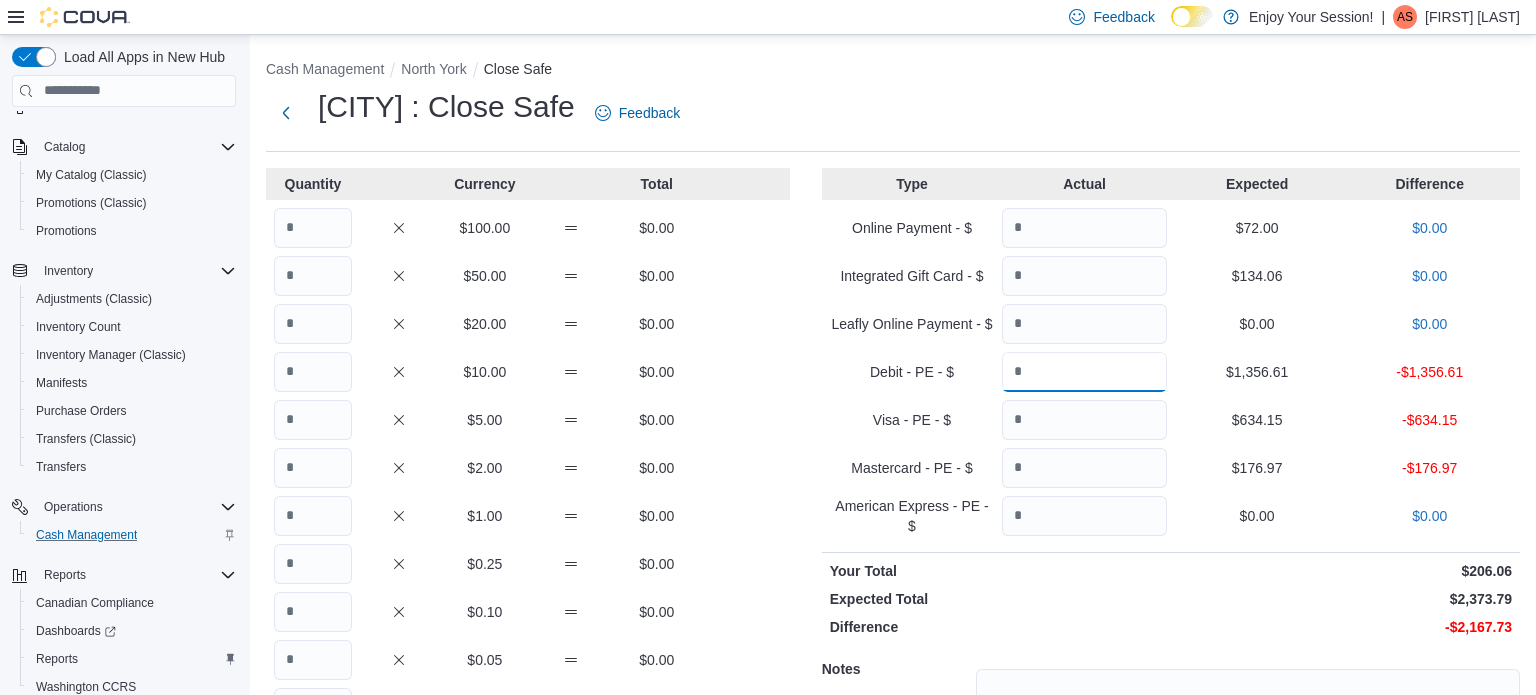 click at bounding box center (1084, 372) 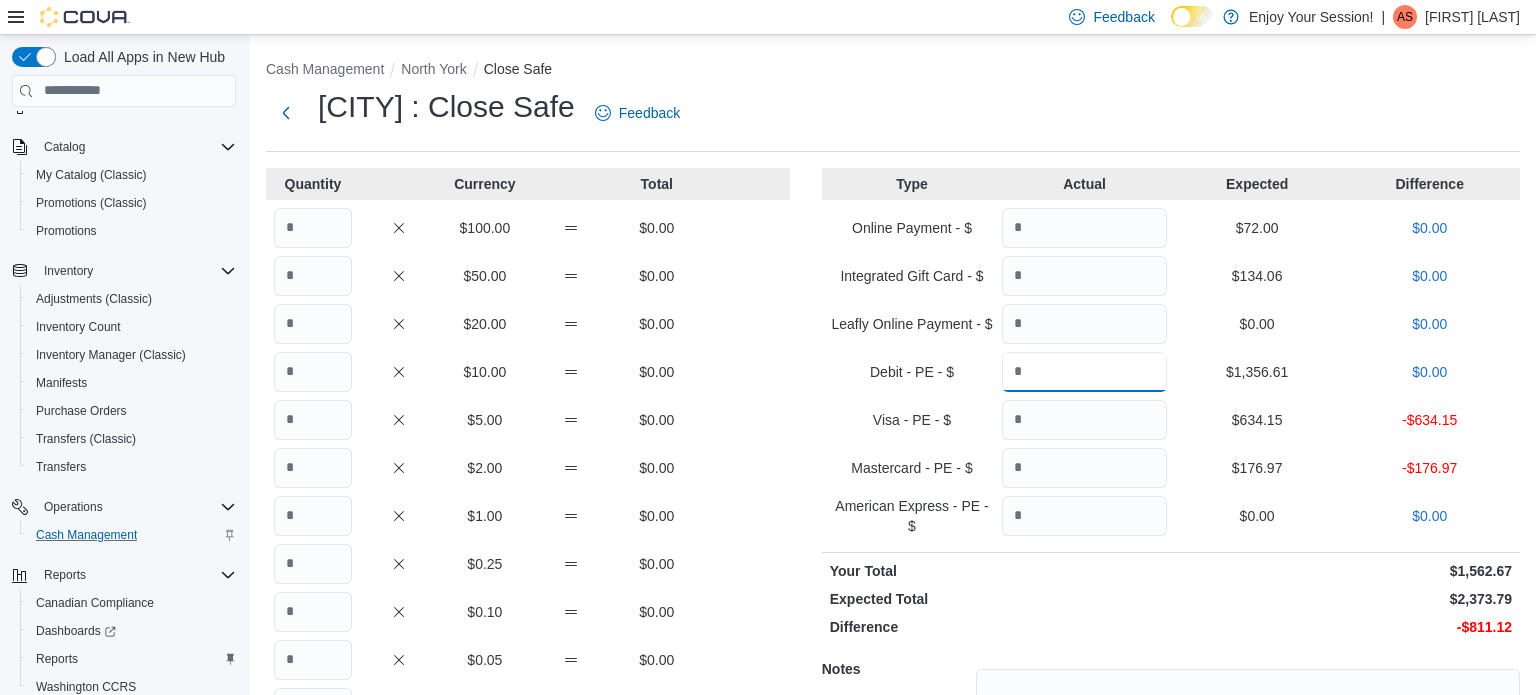 type on "*******" 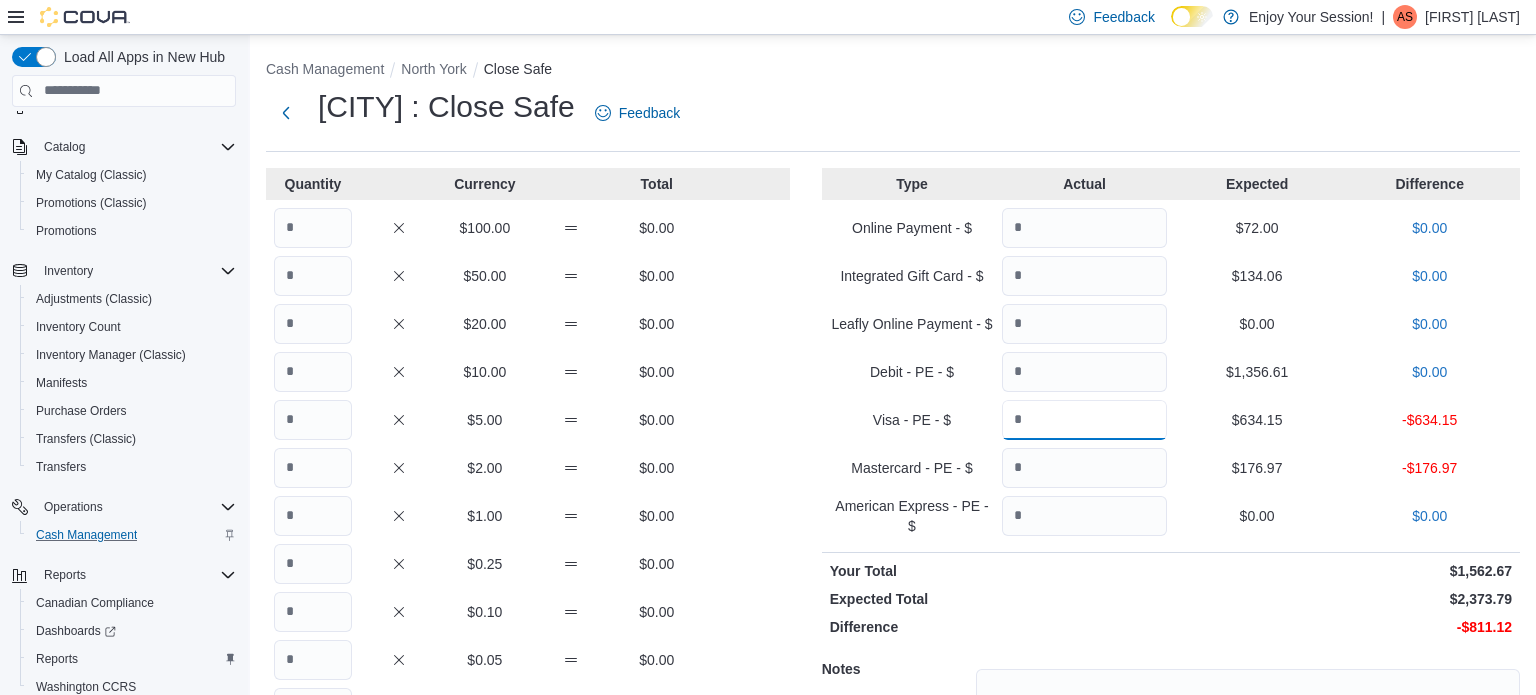 click at bounding box center [1084, 420] 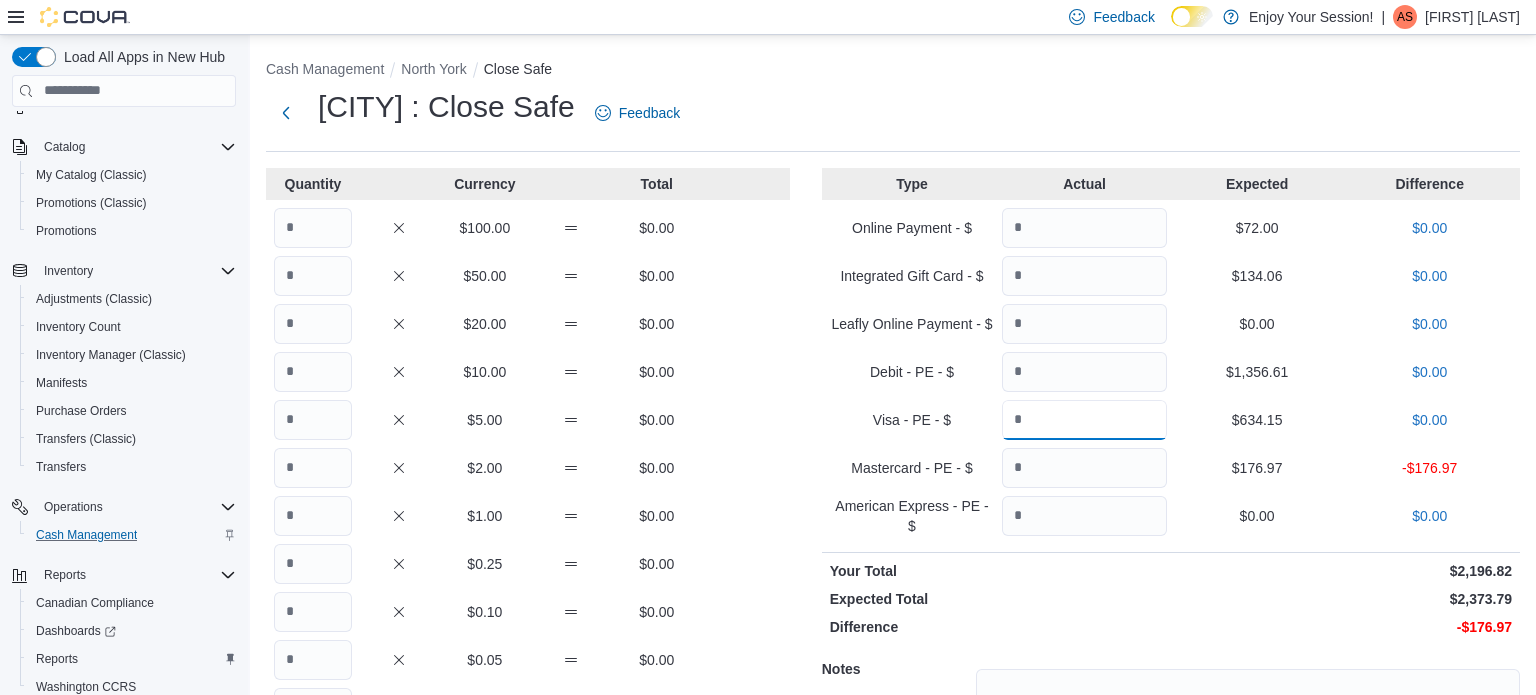 type on "******" 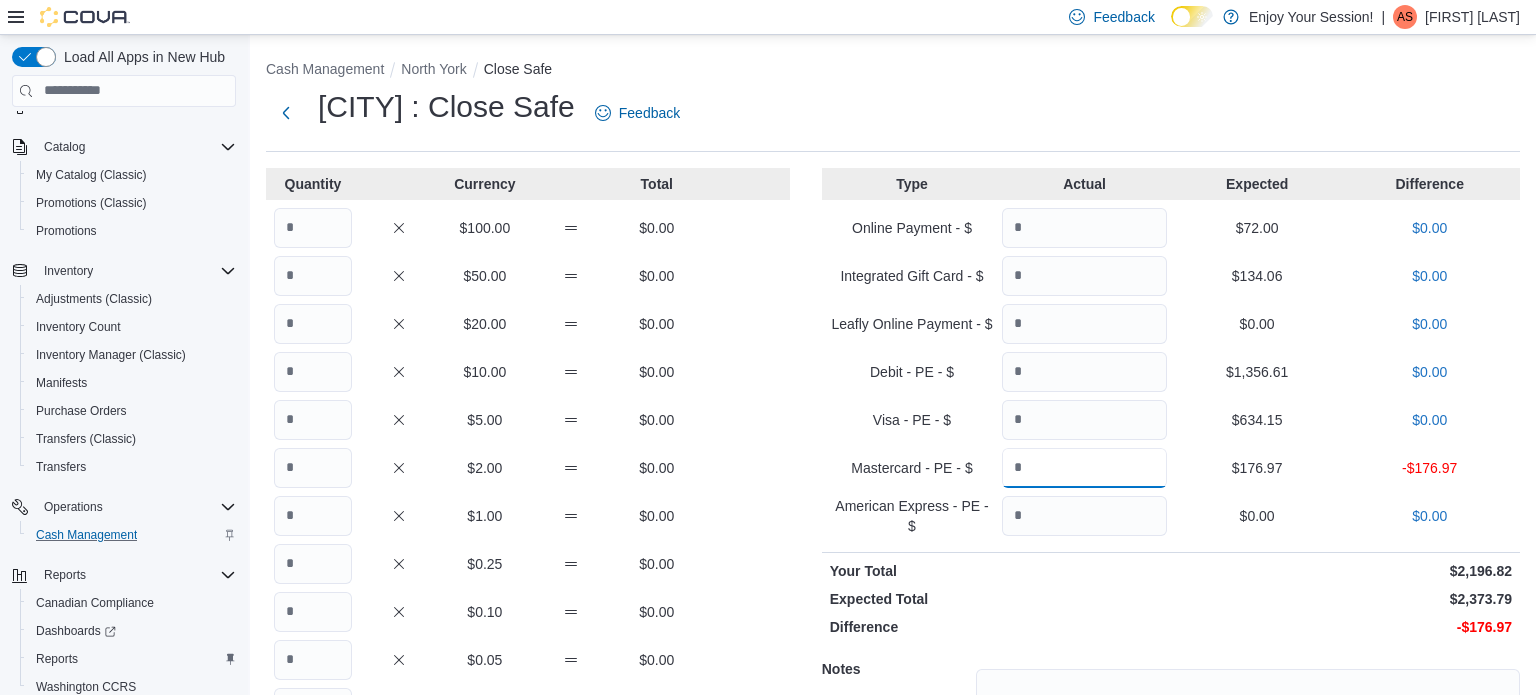 click at bounding box center [1084, 468] 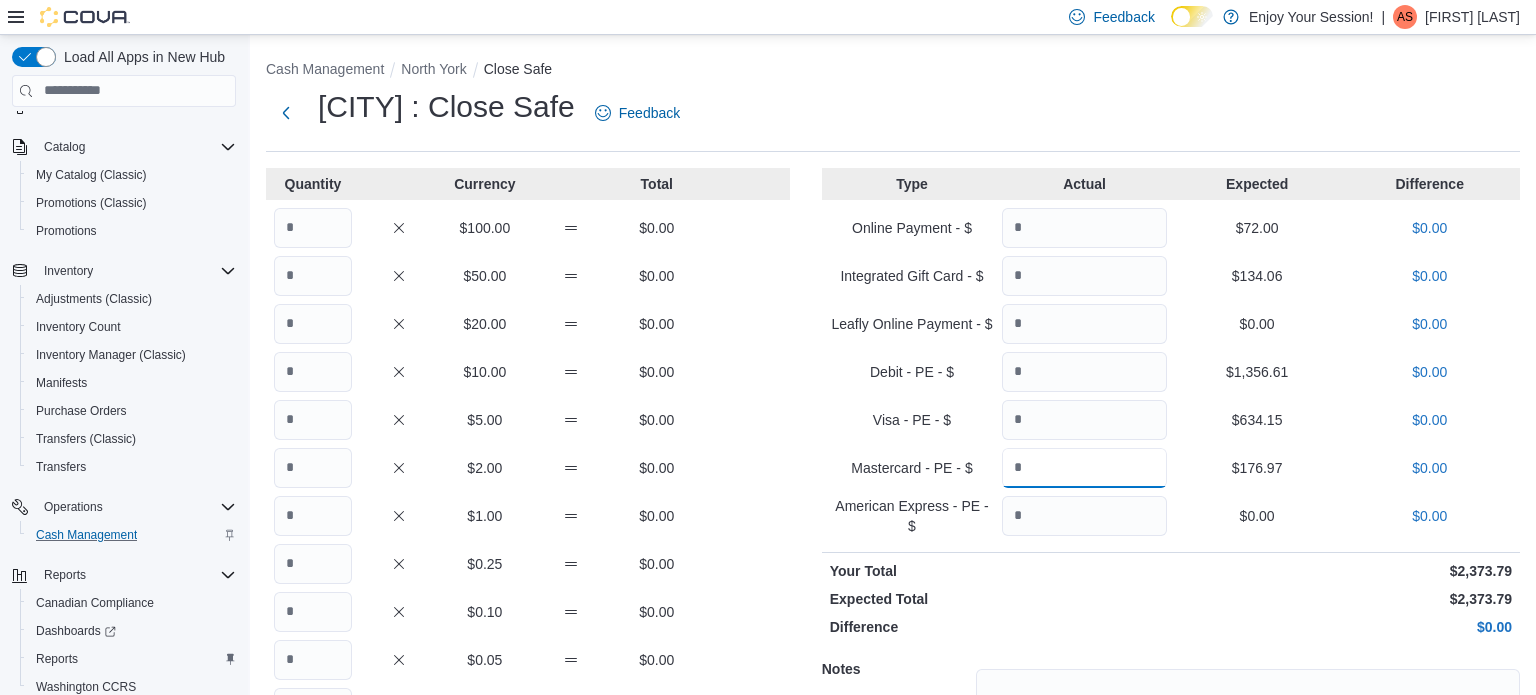 type on "******" 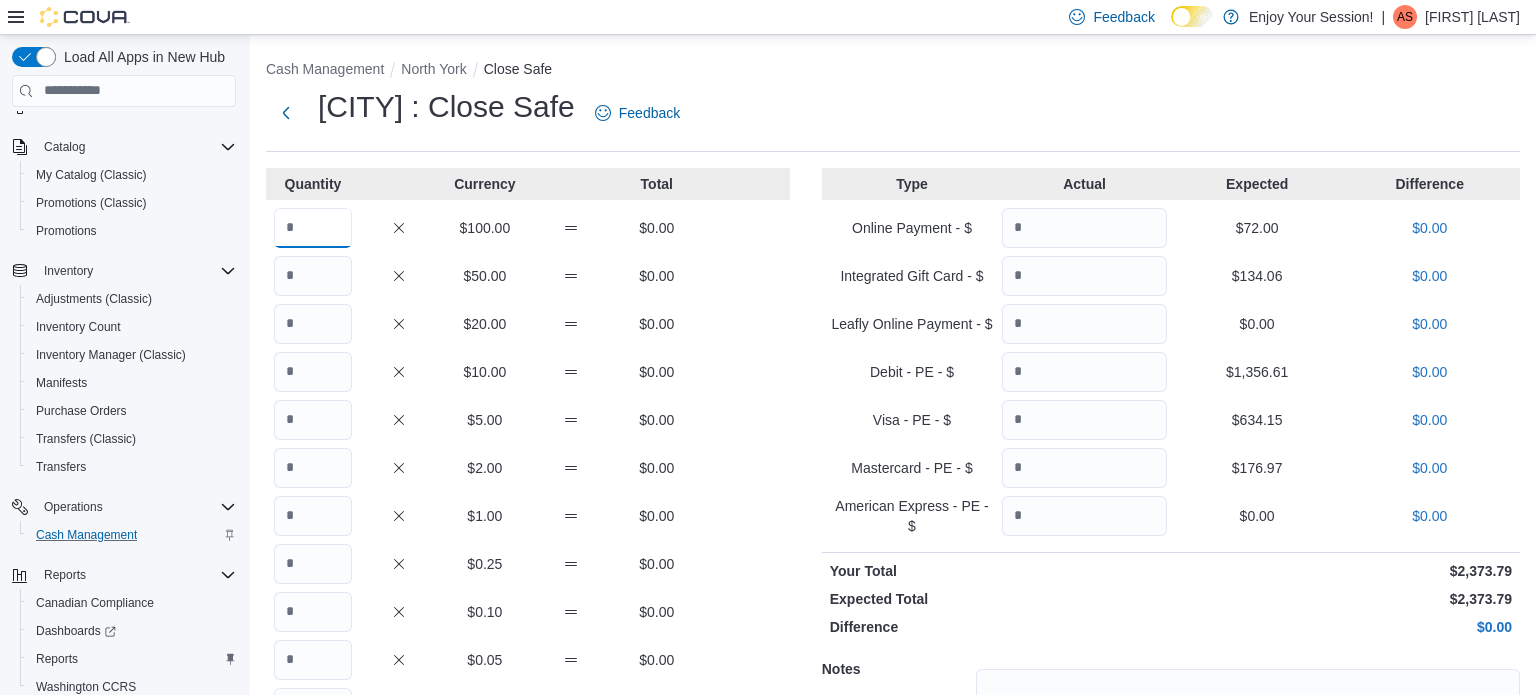 click at bounding box center [313, 228] 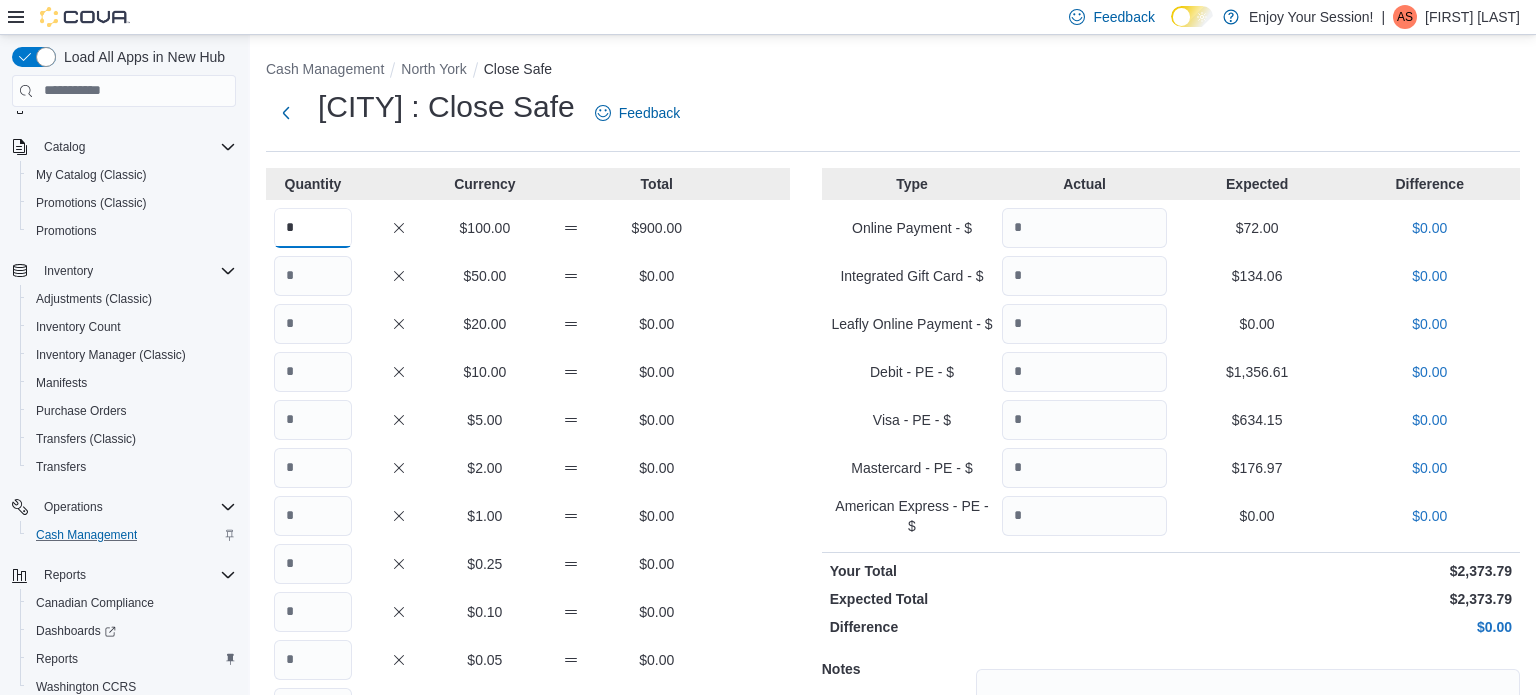 type on "*" 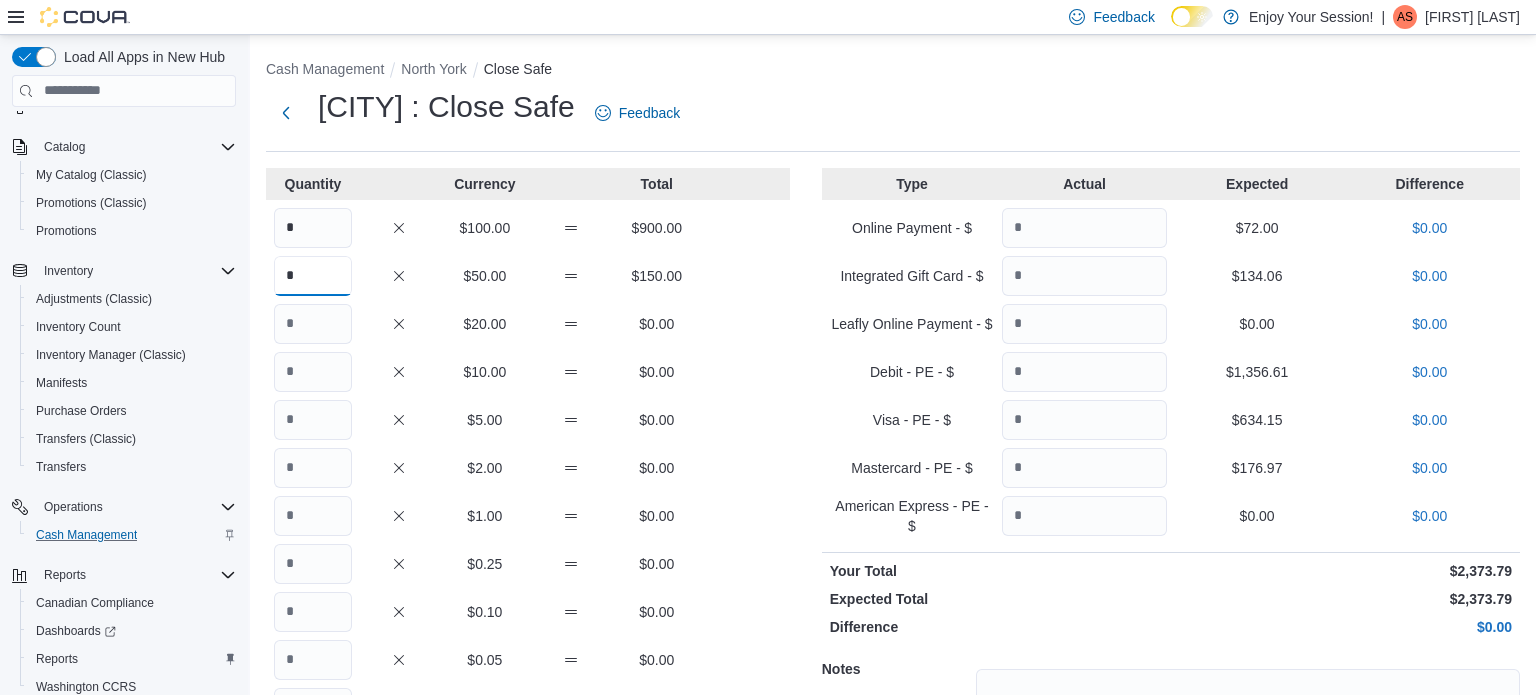 type on "*" 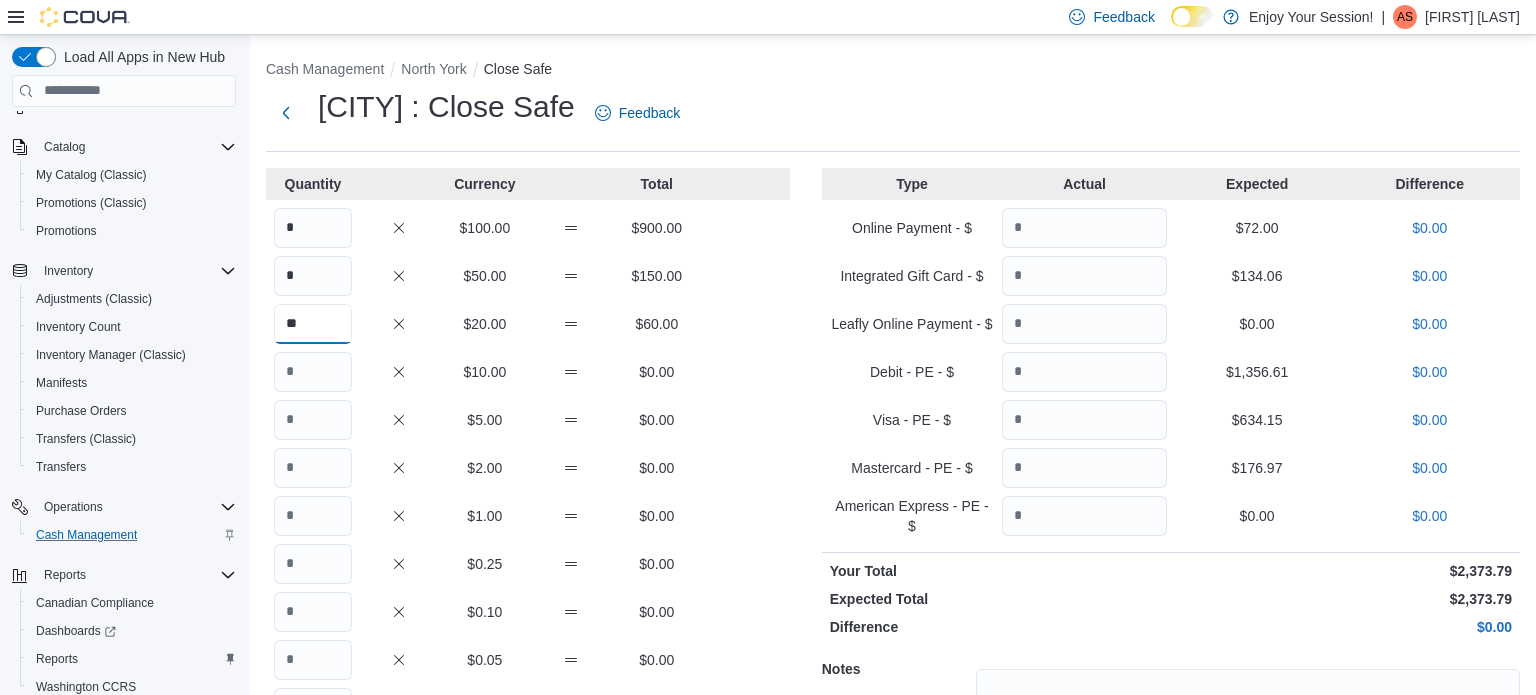 type on "**" 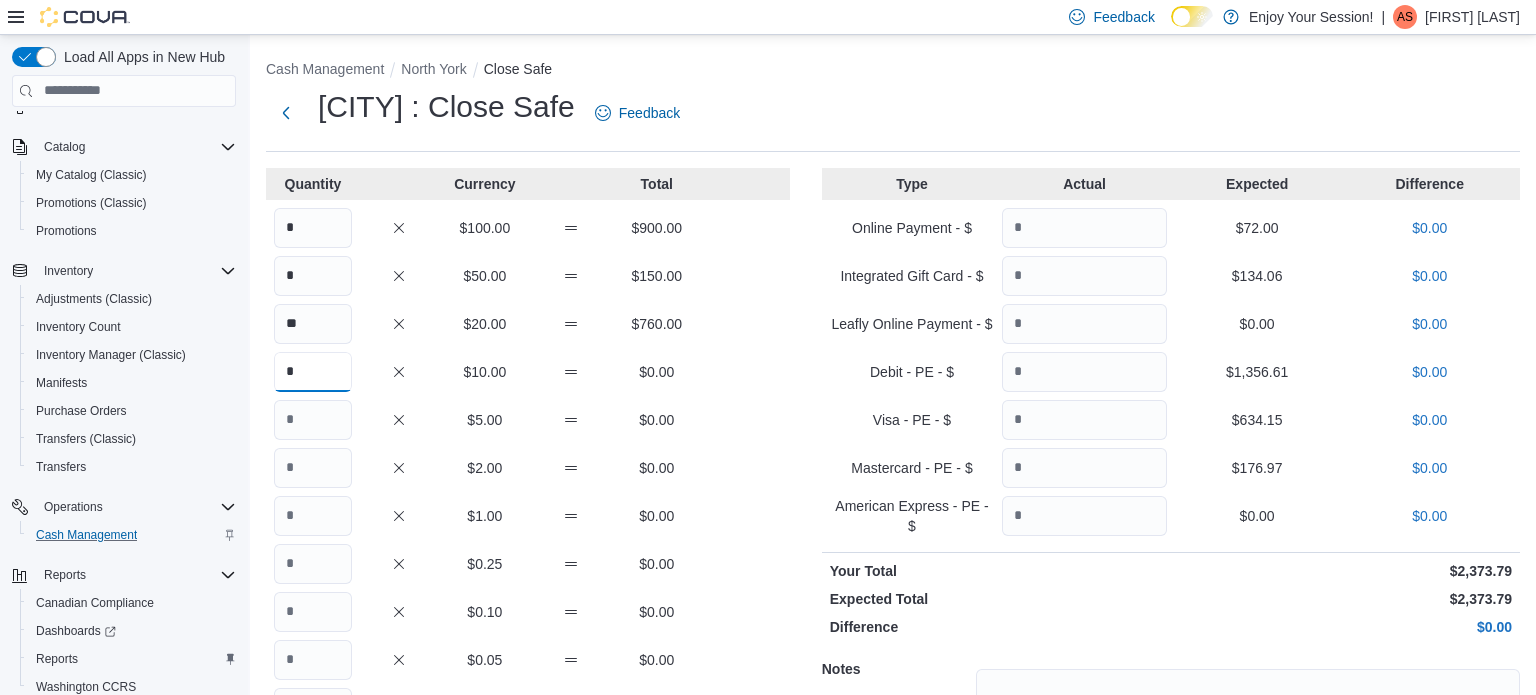 type on "*" 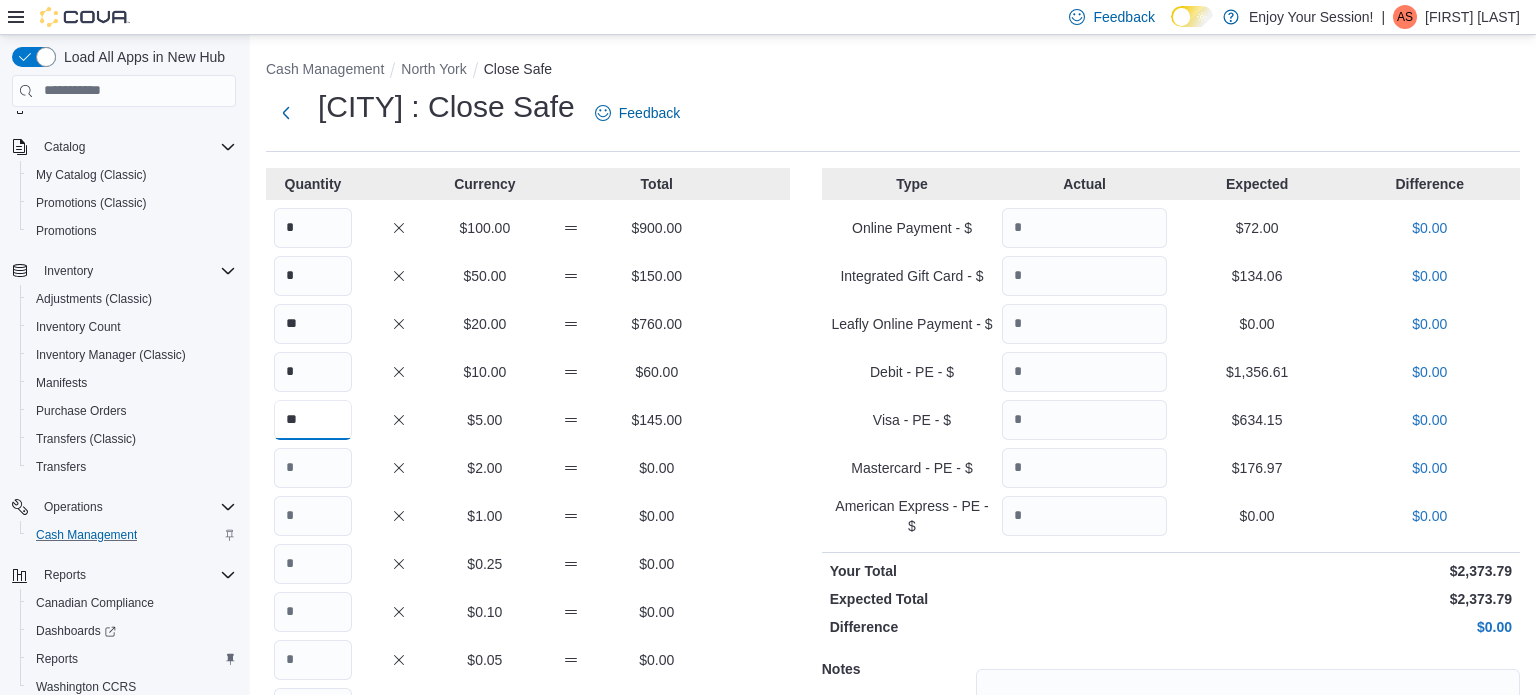 type on "**" 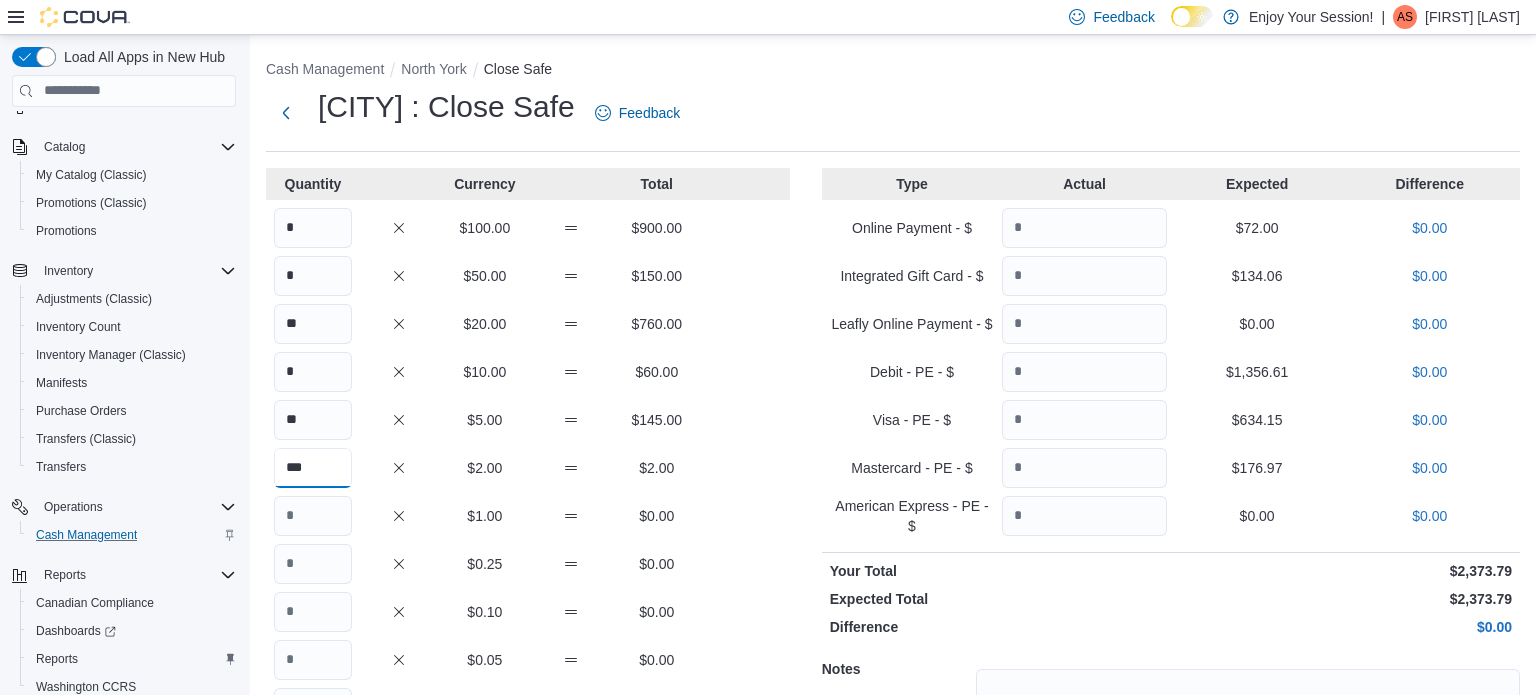 type on "***" 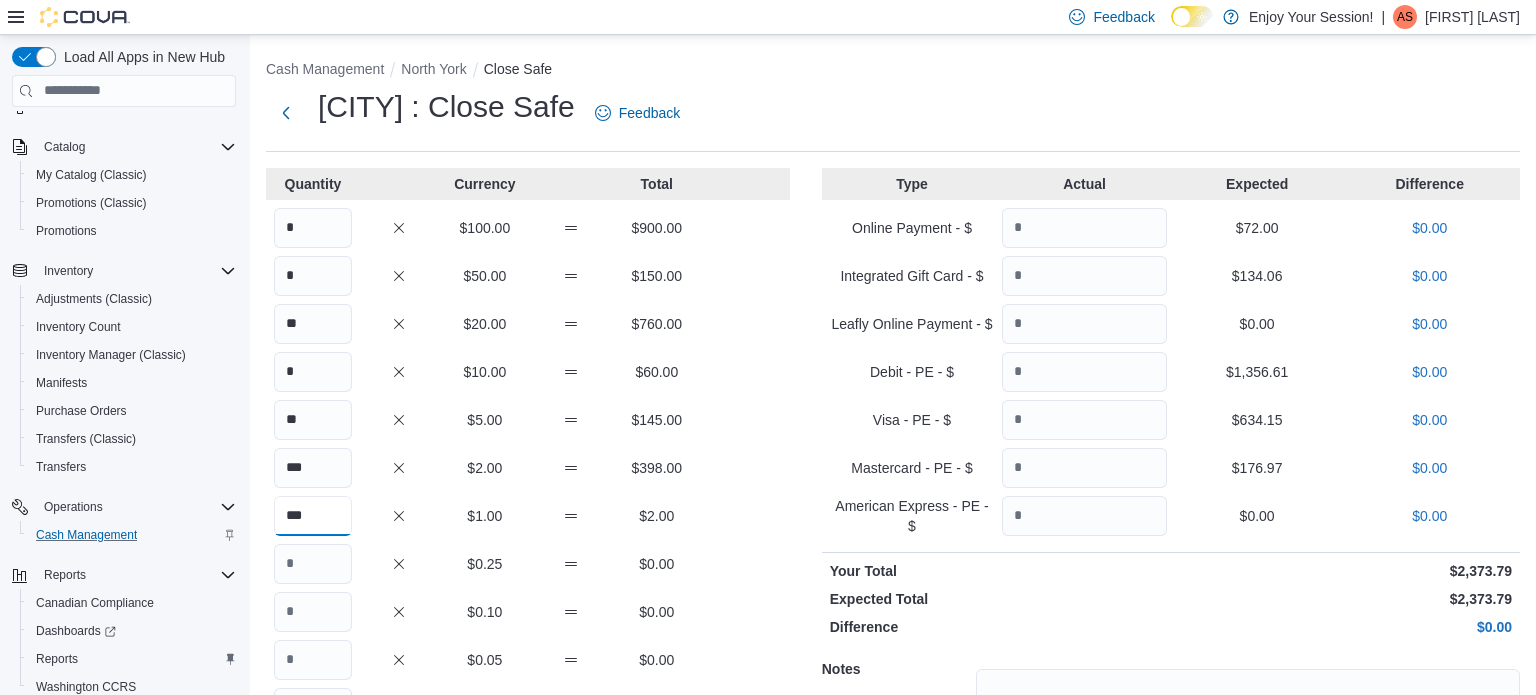 type on "***" 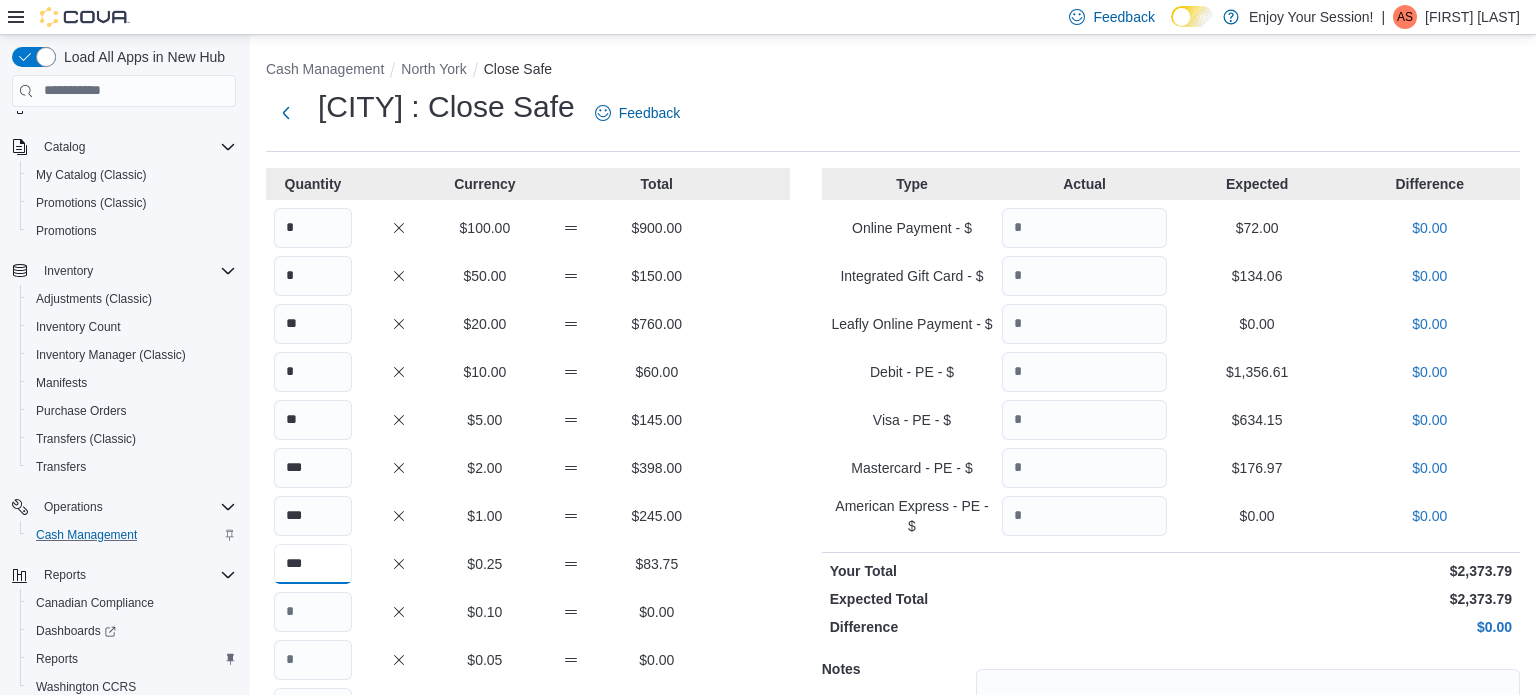 type on "***" 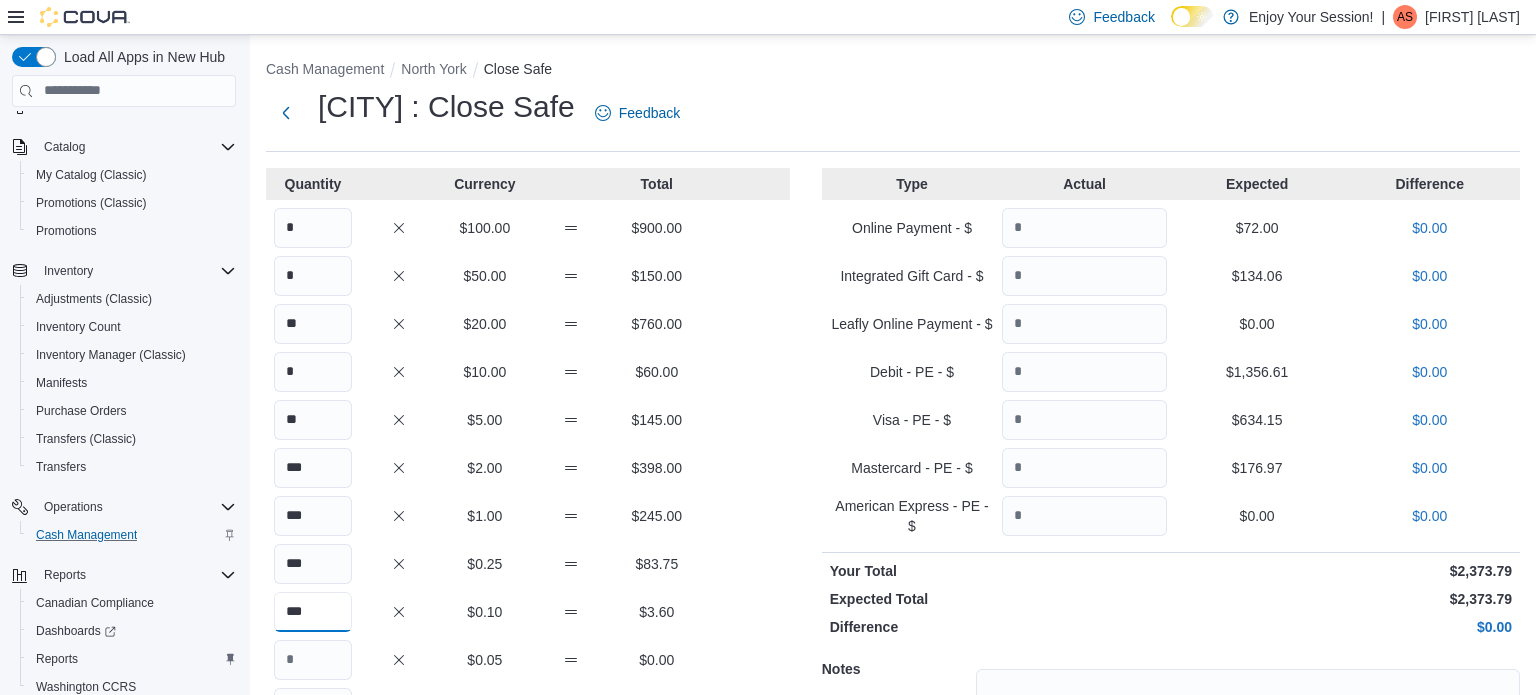 type on "***" 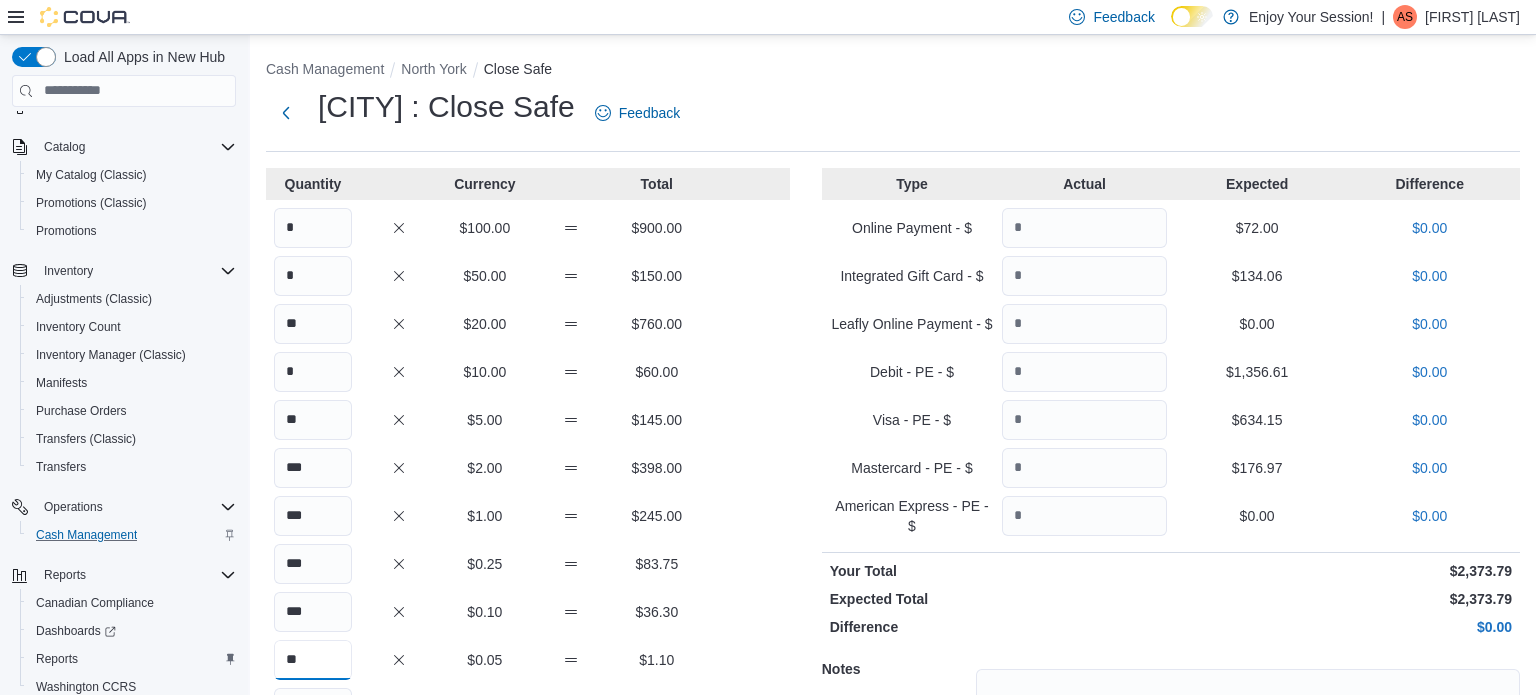 type on "***" 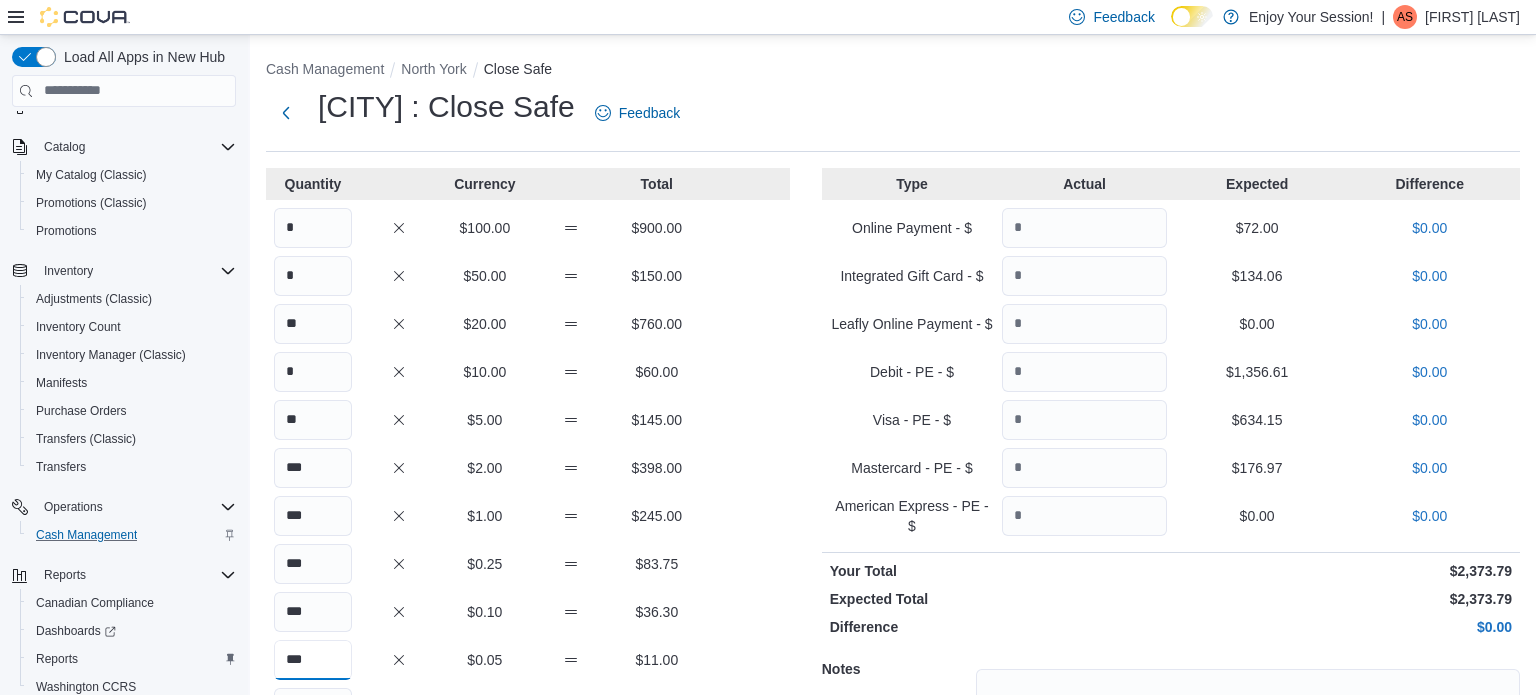 scroll, scrollTop: 199, scrollLeft: 0, axis: vertical 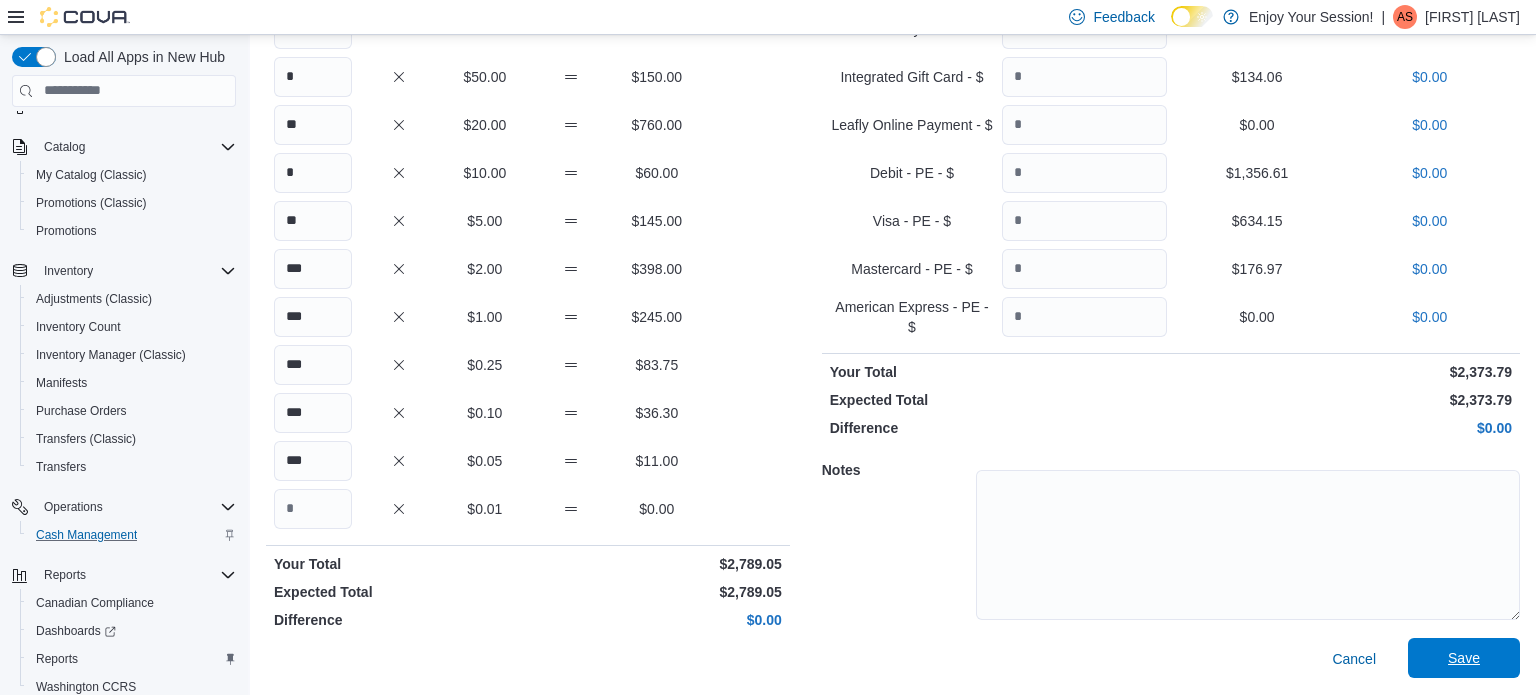 click on "Save" at bounding box center [1464, 658] 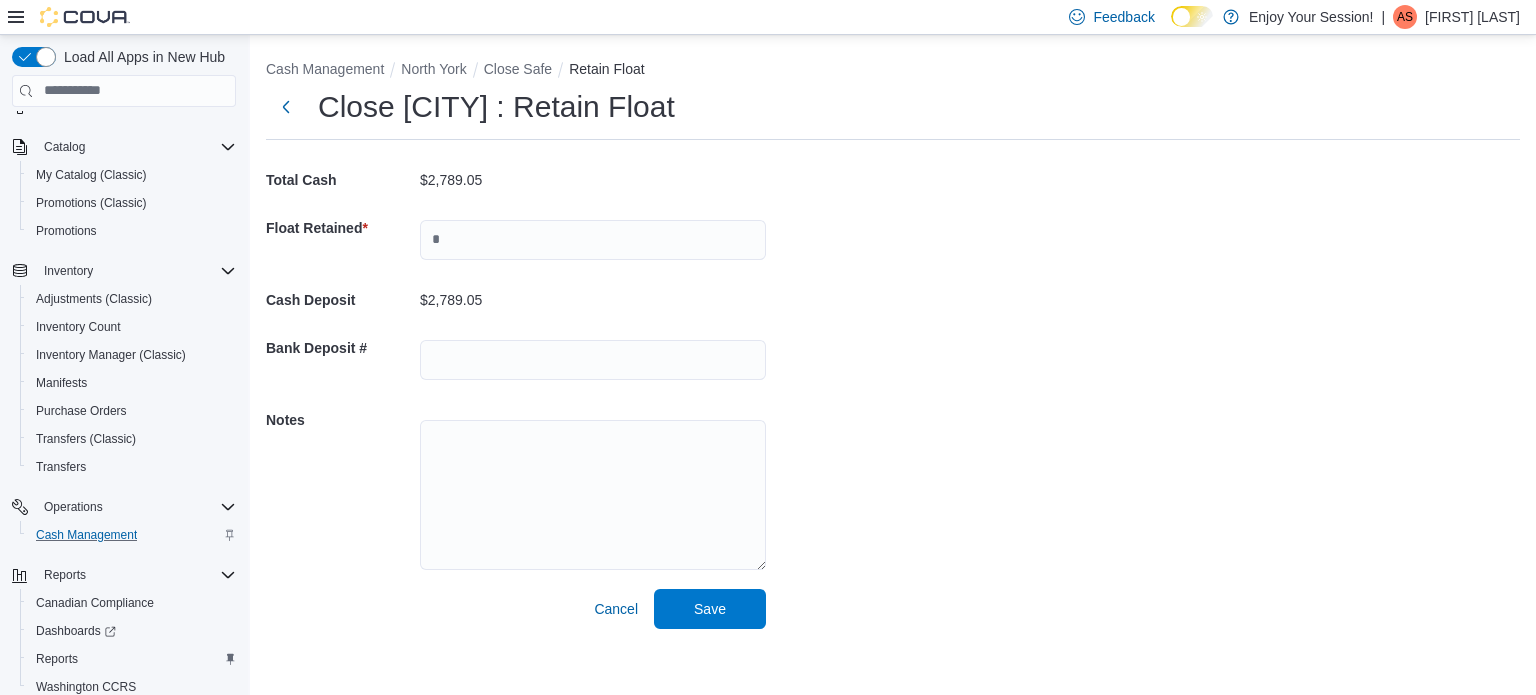 scroll, scrollTop: 0, scrollLeft: 0, axis: both 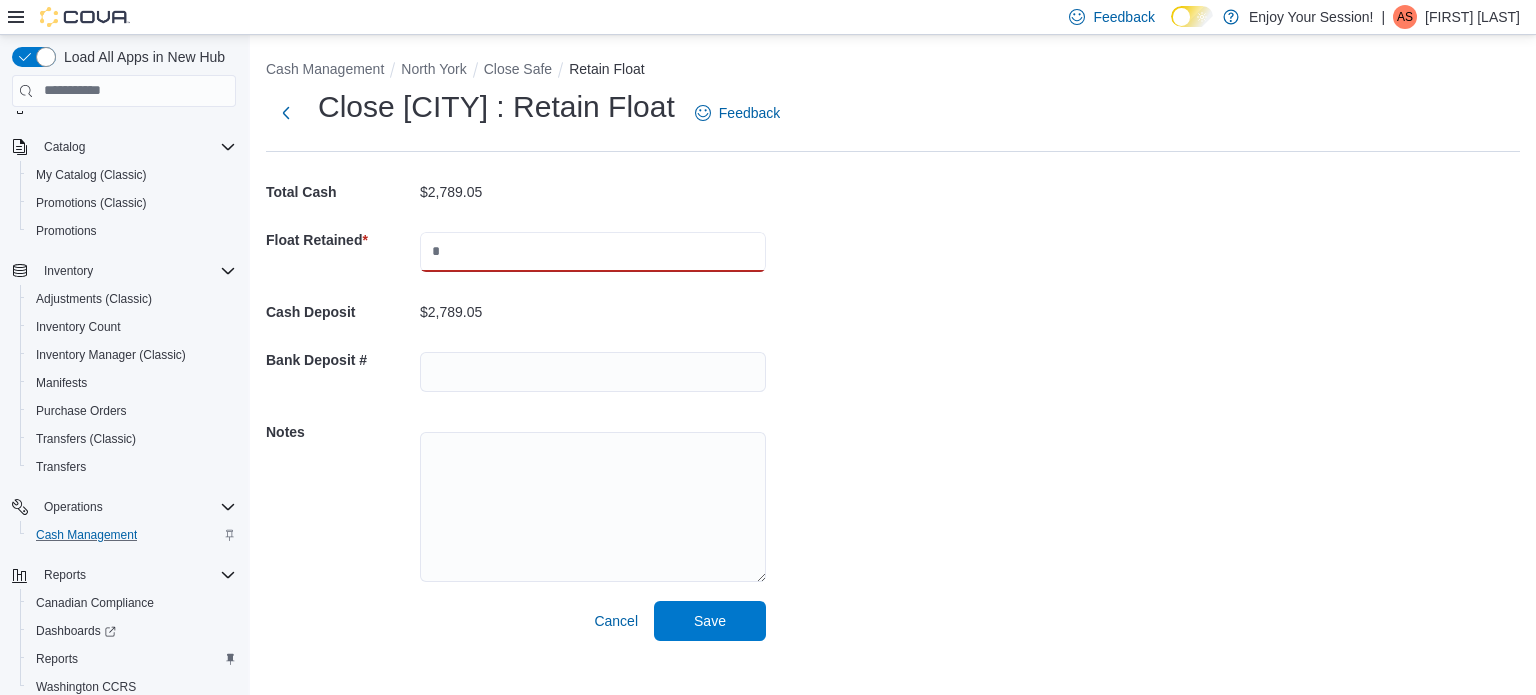 click at bounding box center [593, 252] 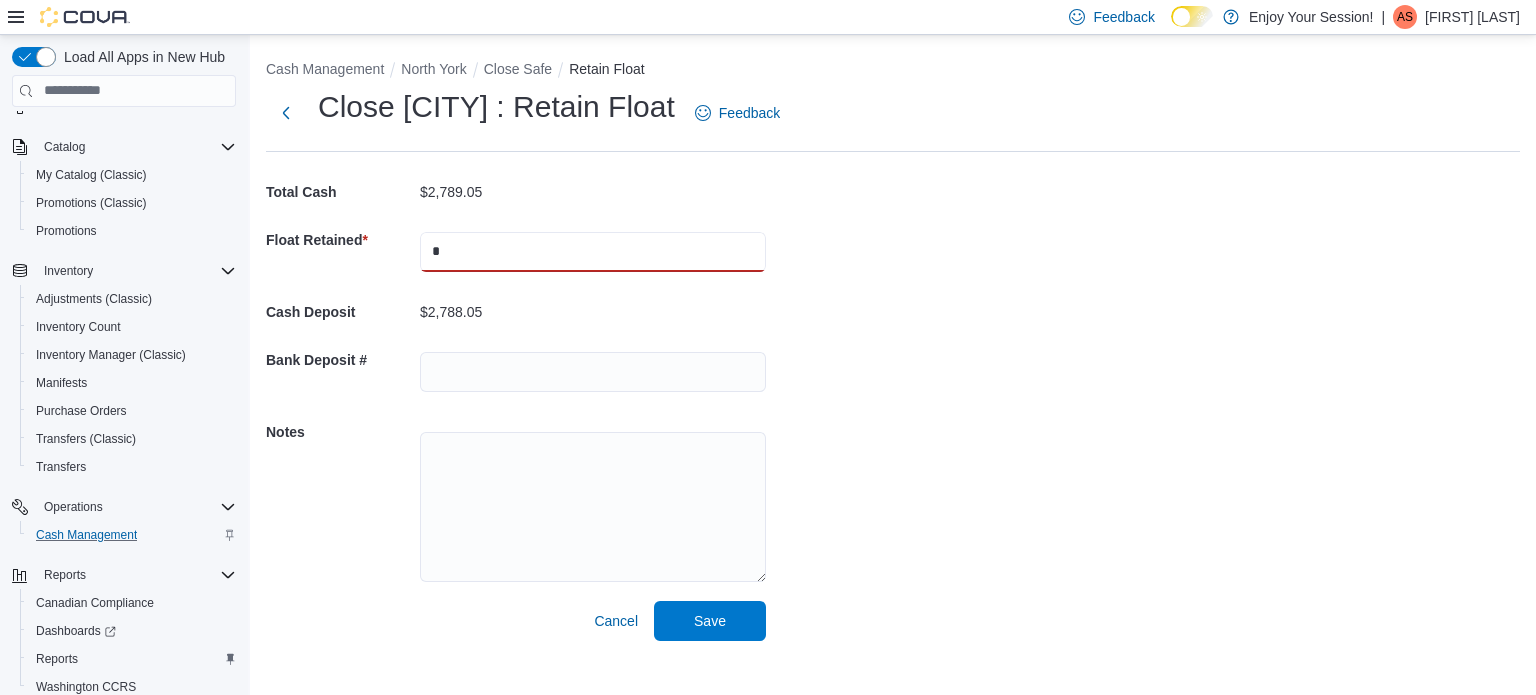 type on "*******" 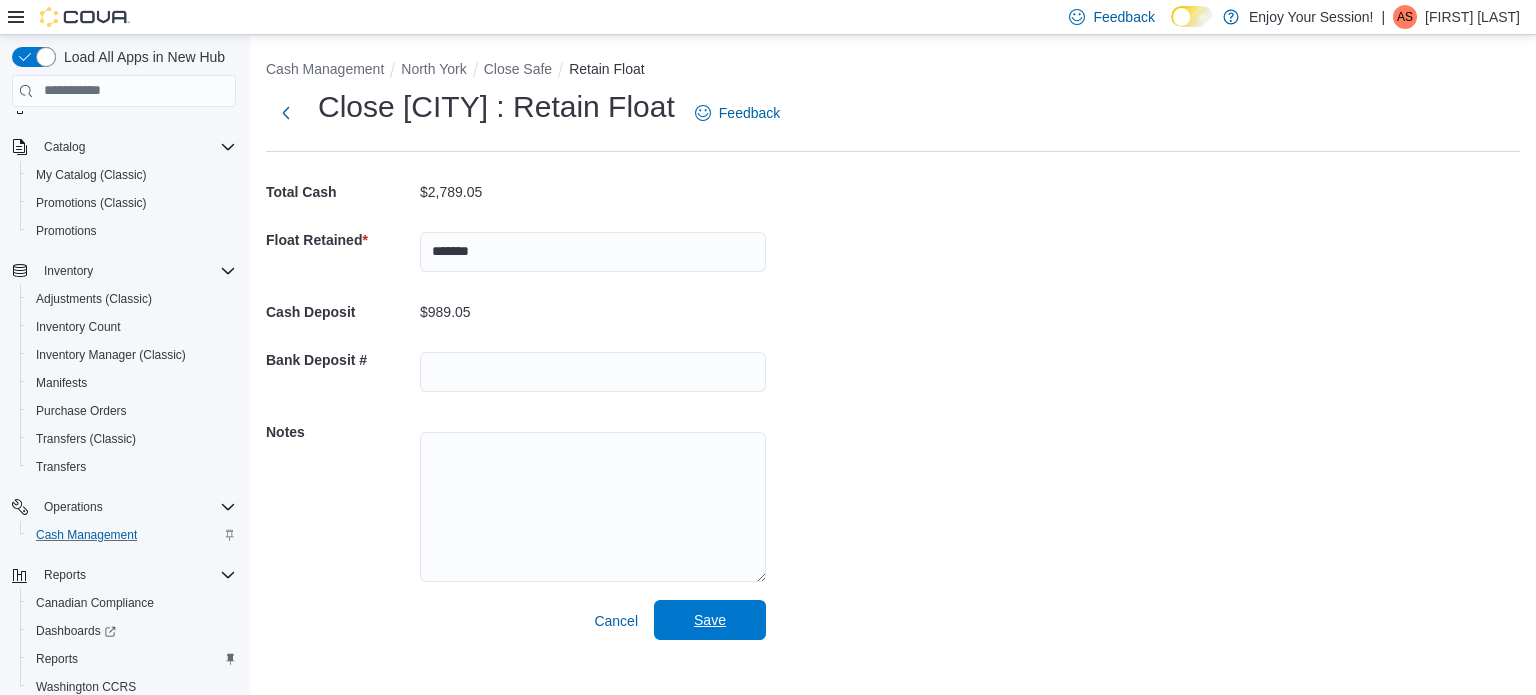 click on "Save" at bounding box center [710, 620] 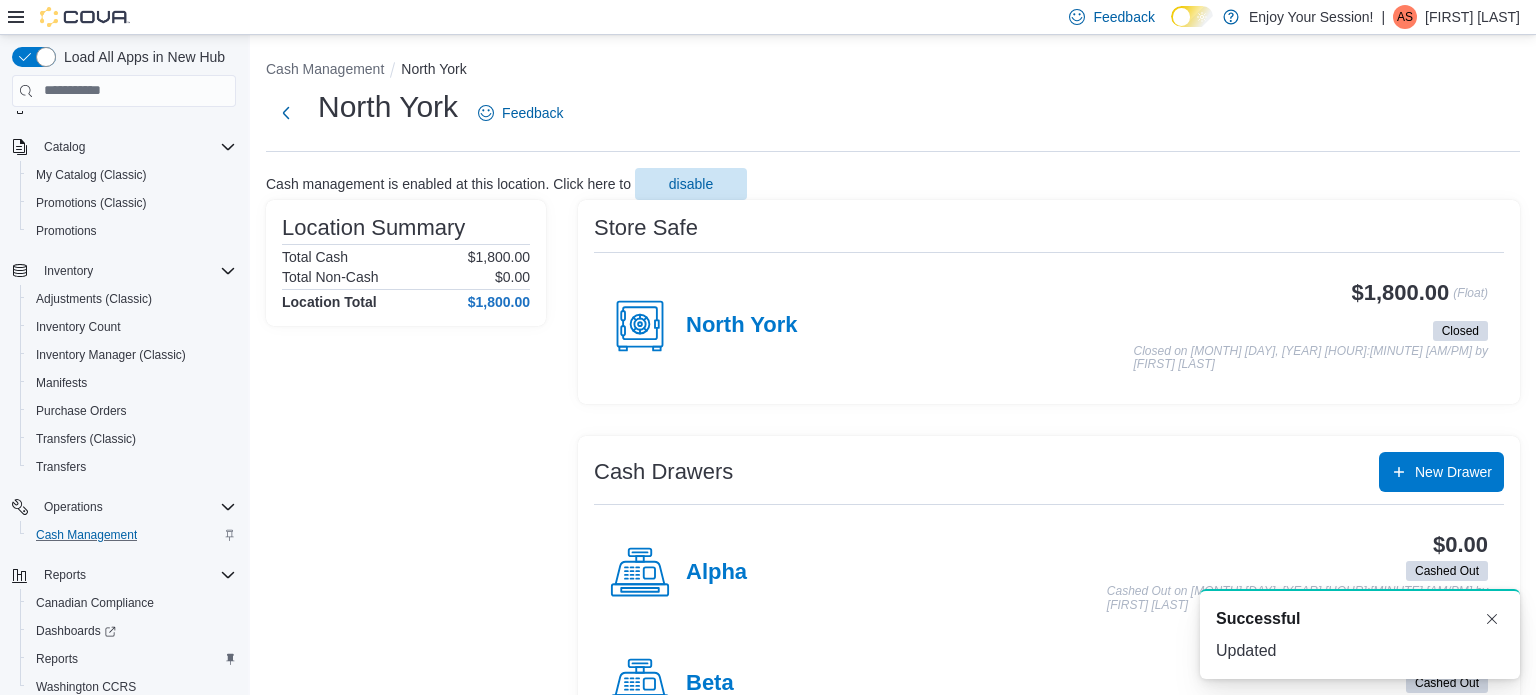 scroll, scrollTop: 0, scrollLeft: 0, axis: both 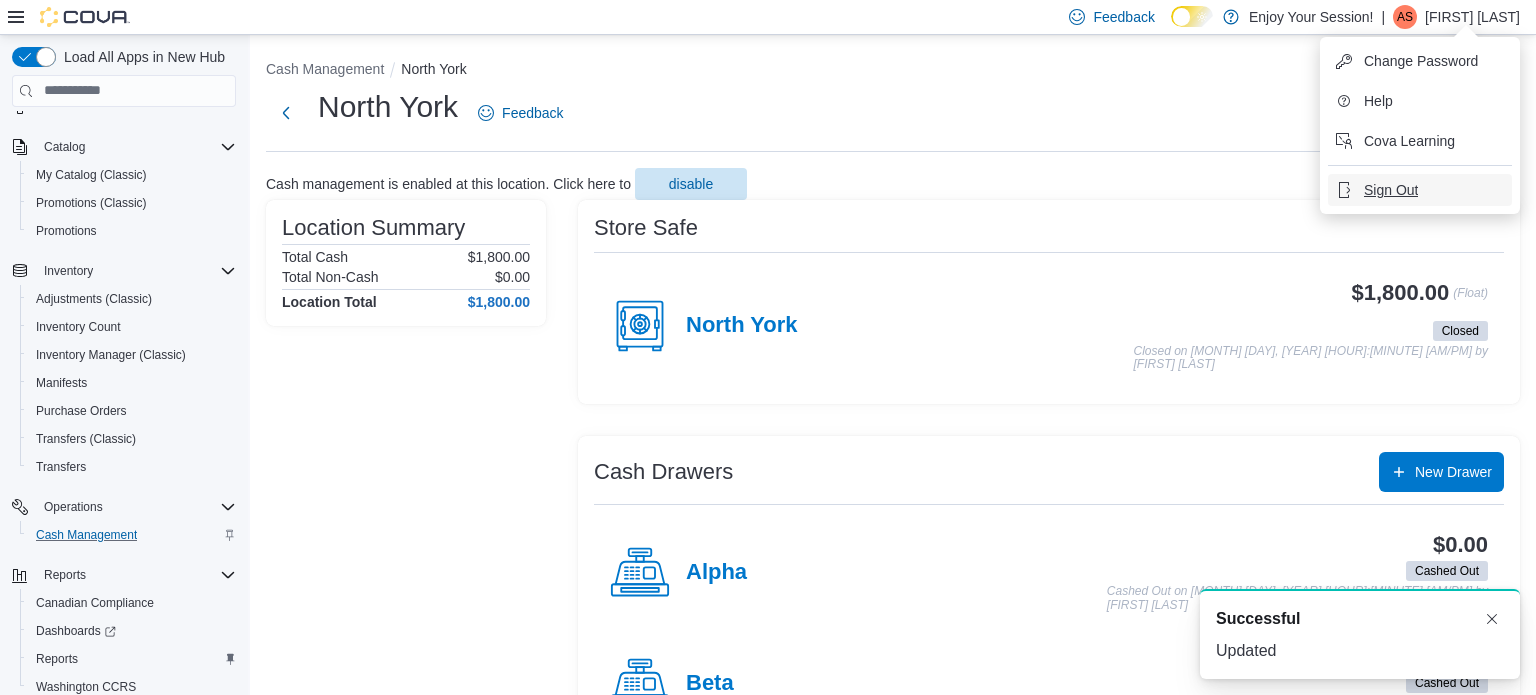 click on "Sign Out" at bounding box center (1391, 190) 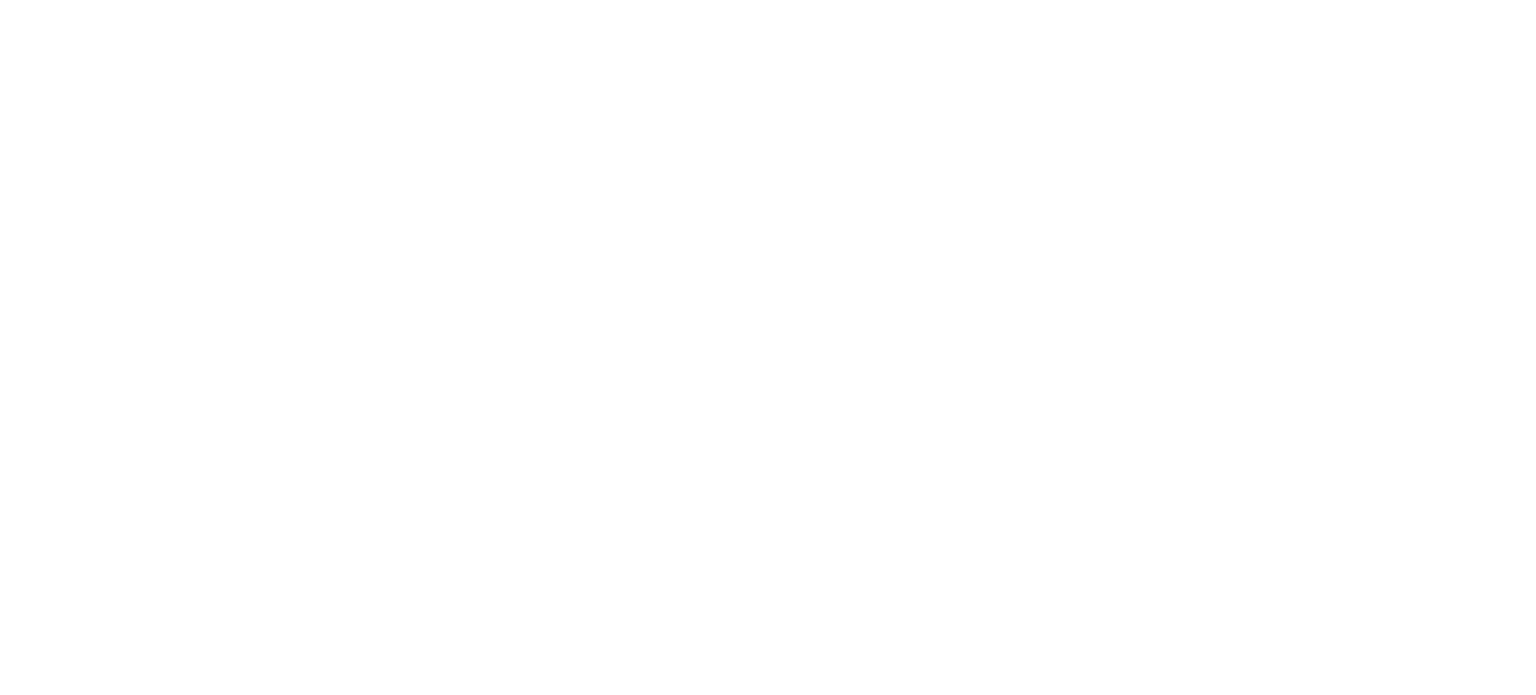 scroll, scrollTop: 0, scrollLeft: 0, axis: both 